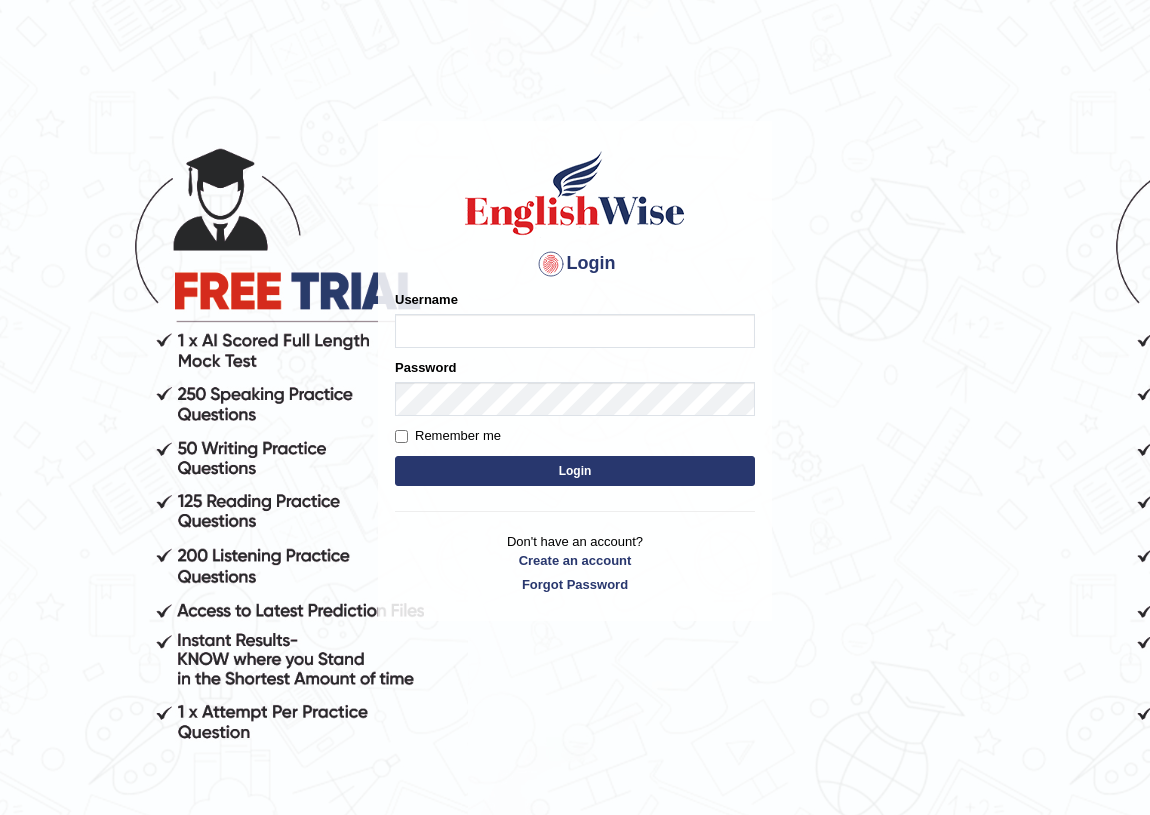 scroll, scrollTop: 0, scrollLeft: 0, axis: both 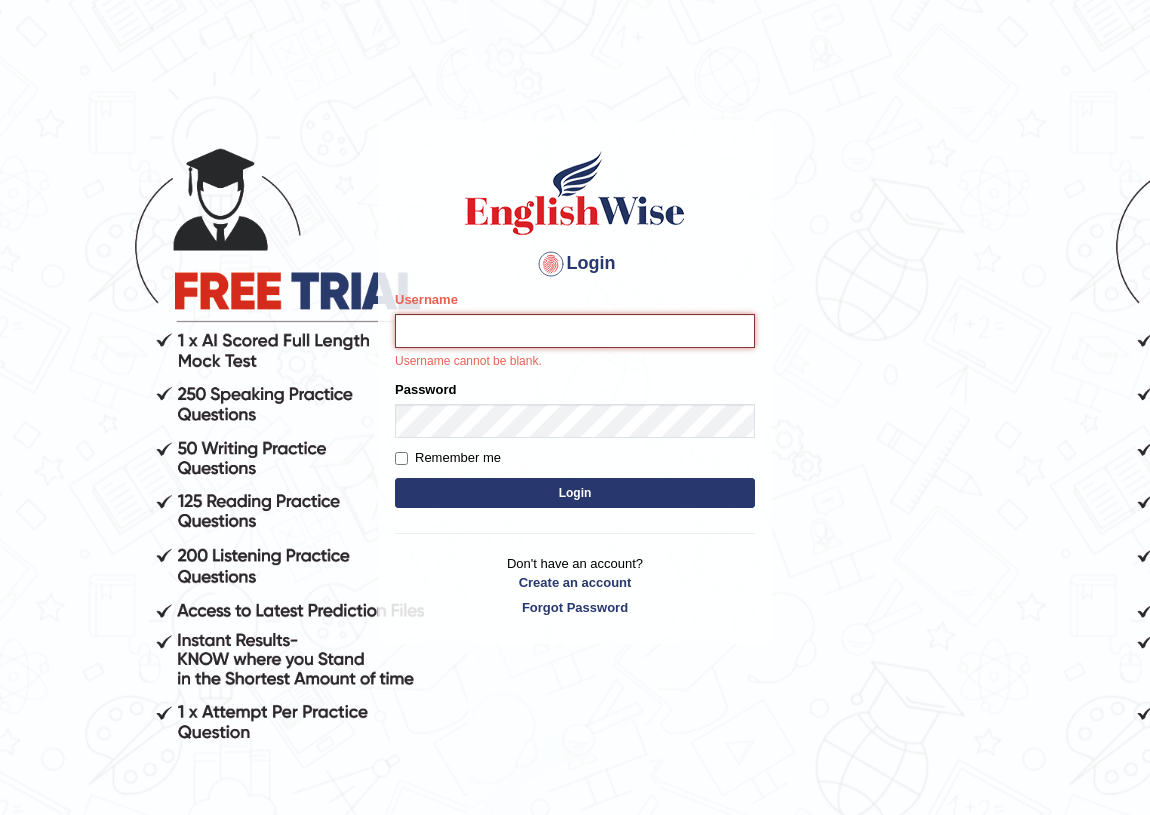 click on "Username" at bounding box center [575, 331] 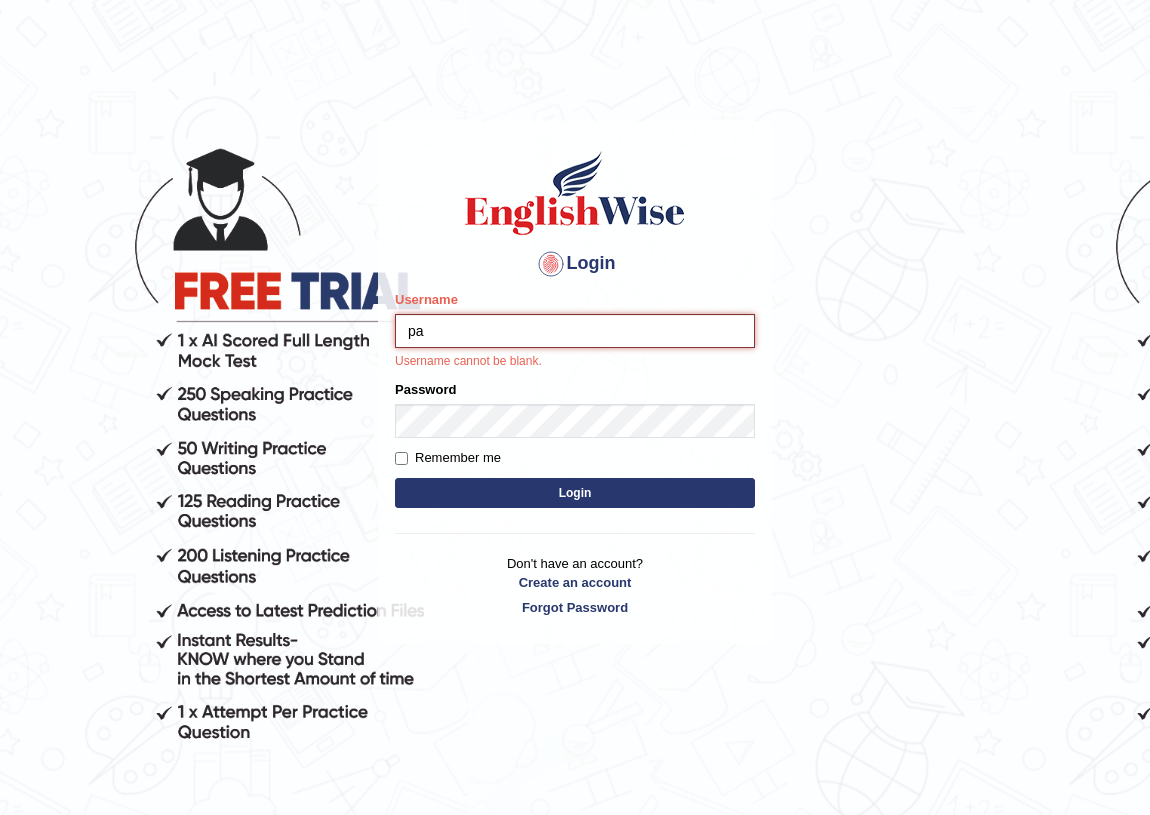 type on "p" 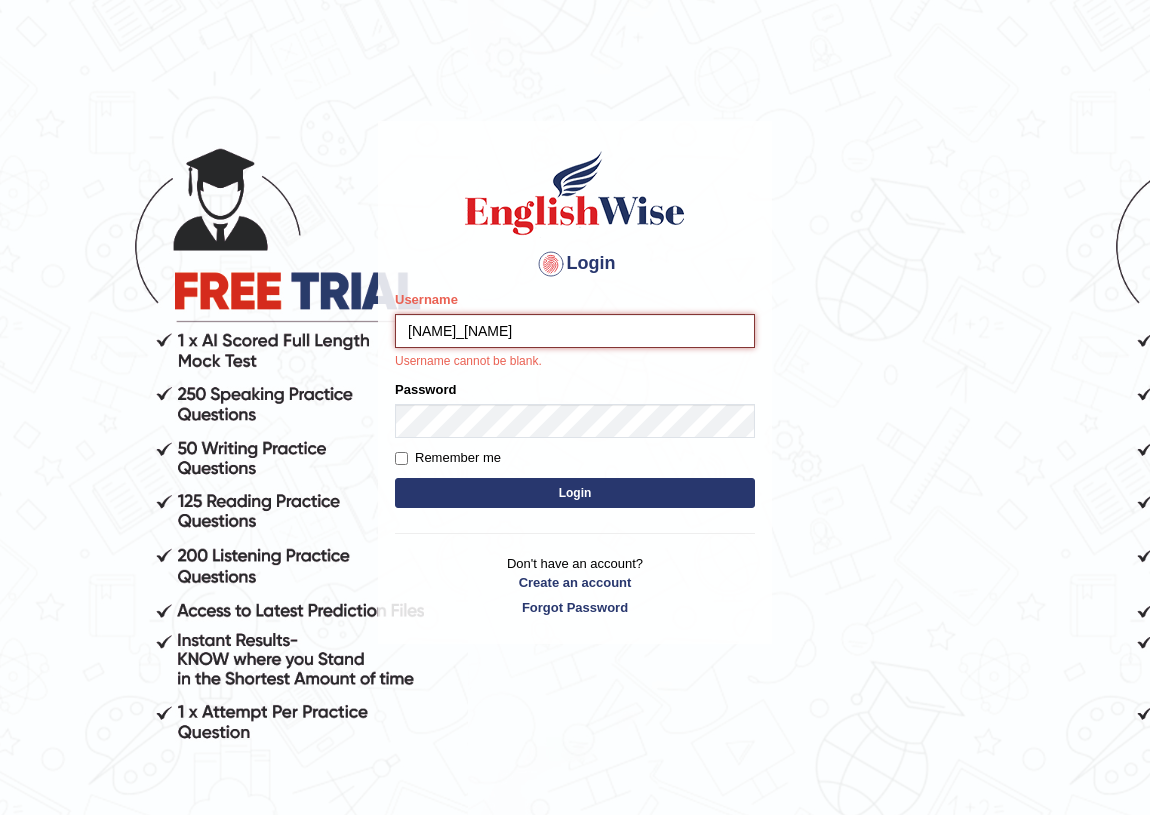 type on "bernadette_parramatta" 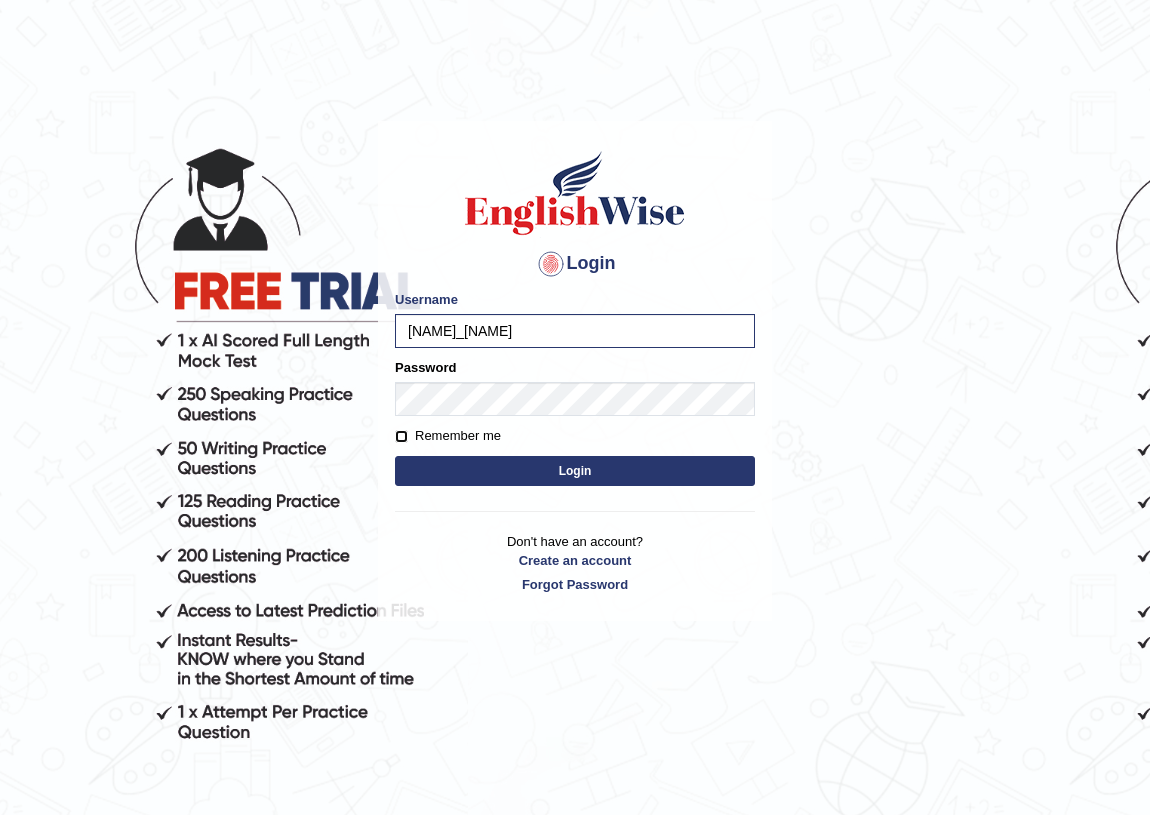 click on "Remember me" at bounding box center [401, 436] 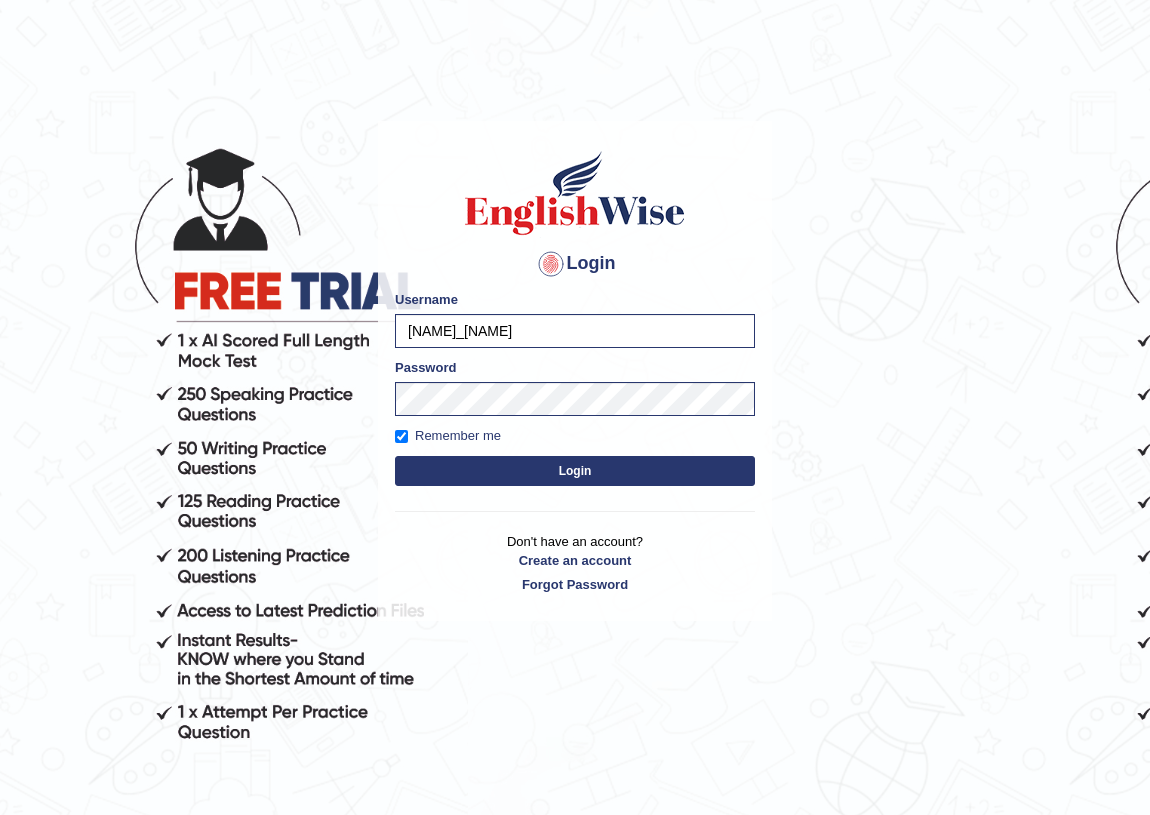 click on "Login" at bounding box center (575, 471) 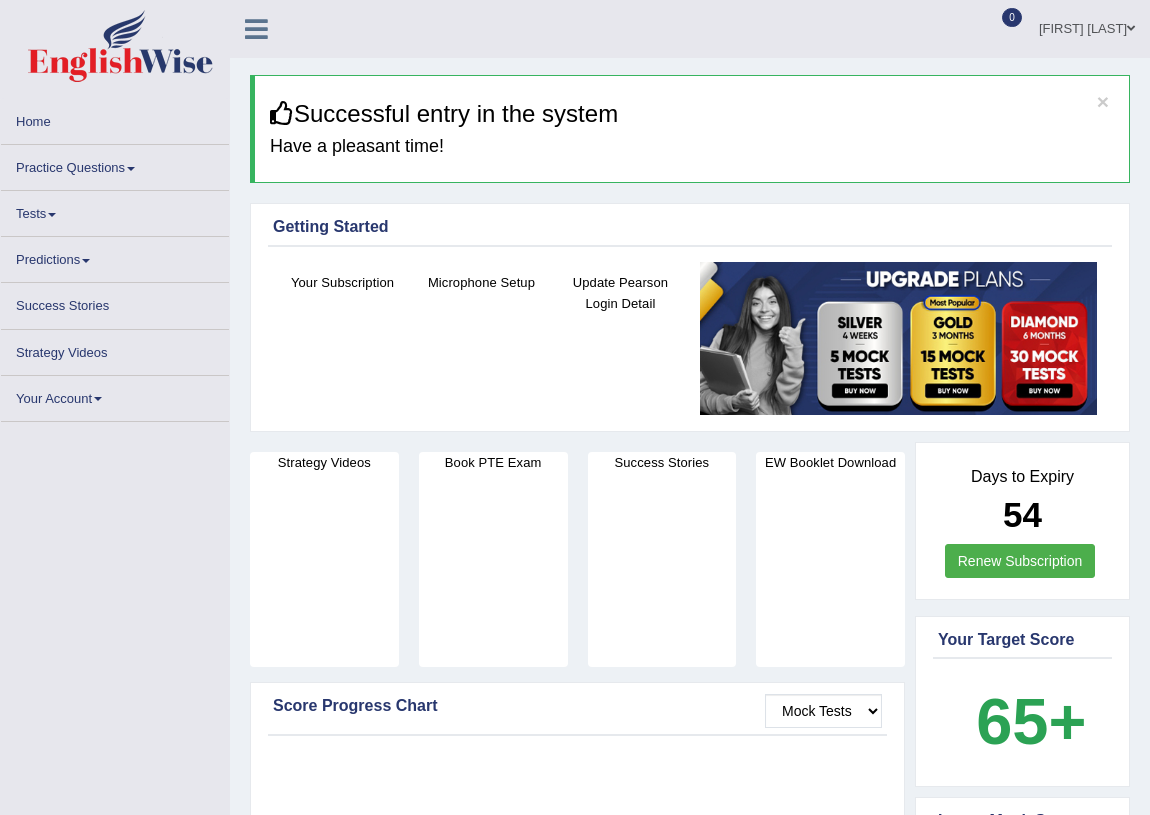 scroll, scrollTop: 0, scrollLeft: 0, axis: both 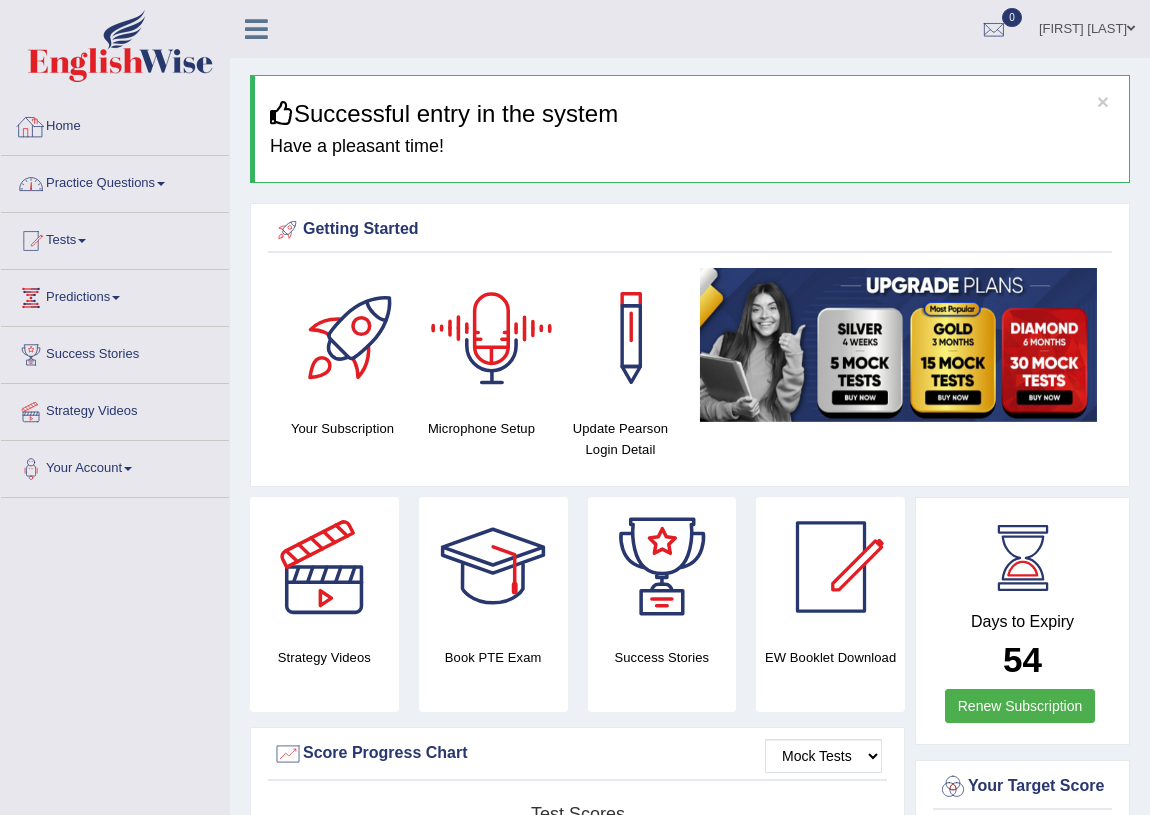 click on "Practice Questions" at bounding box center [115, 181] 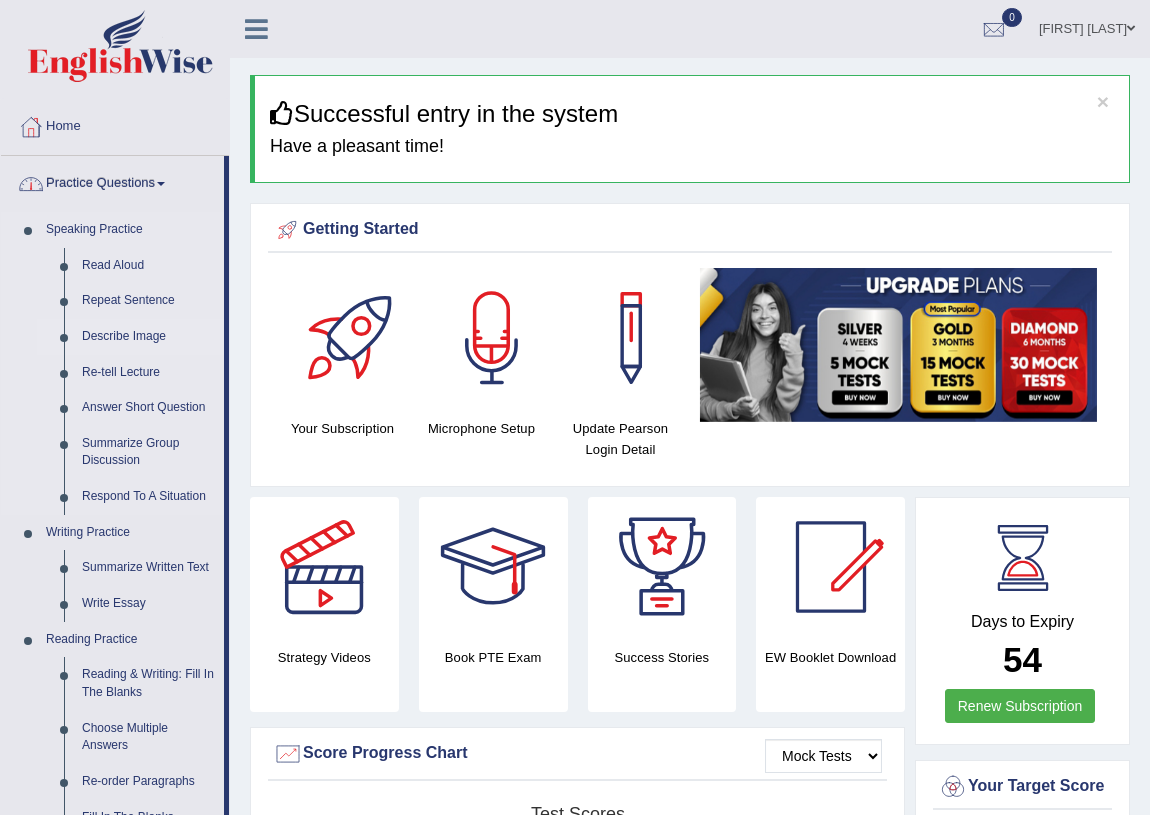 click on "Describe Image" at bounding box center (148, 337) 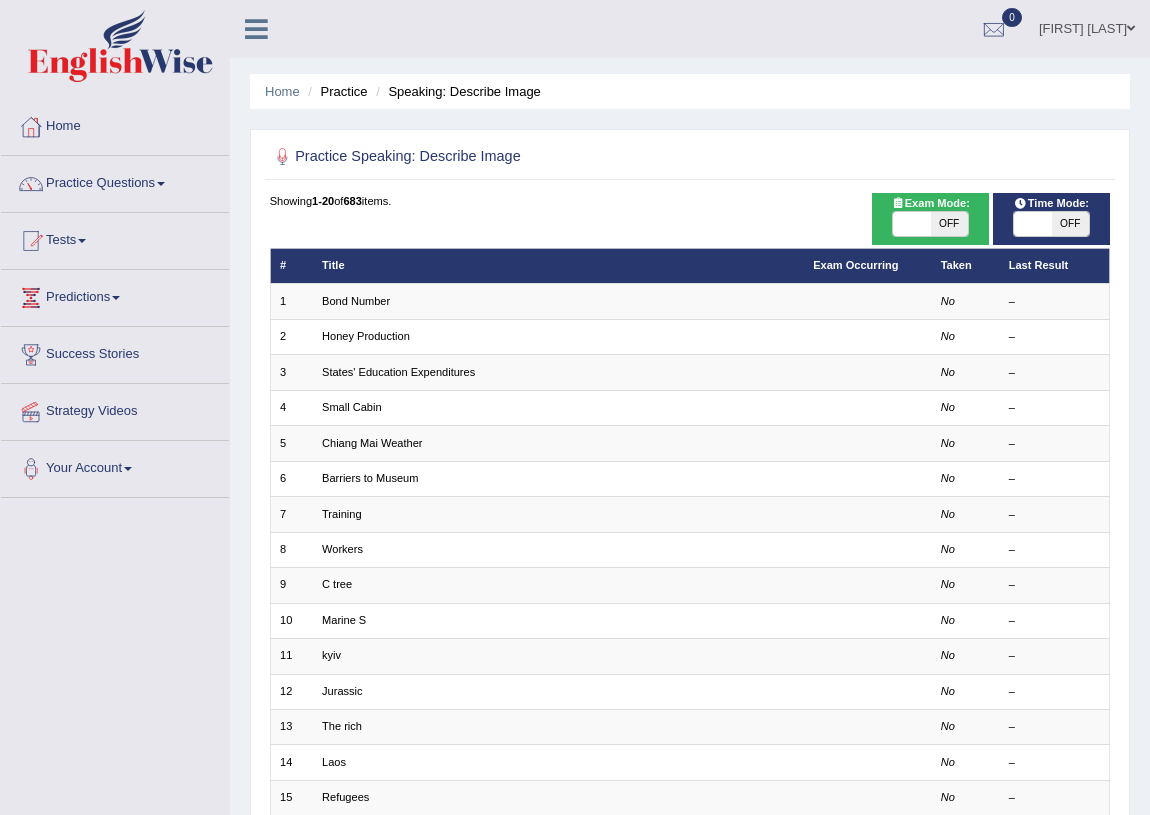 scroll, scrollTop: 0, scrollLeft: 0, axis: both 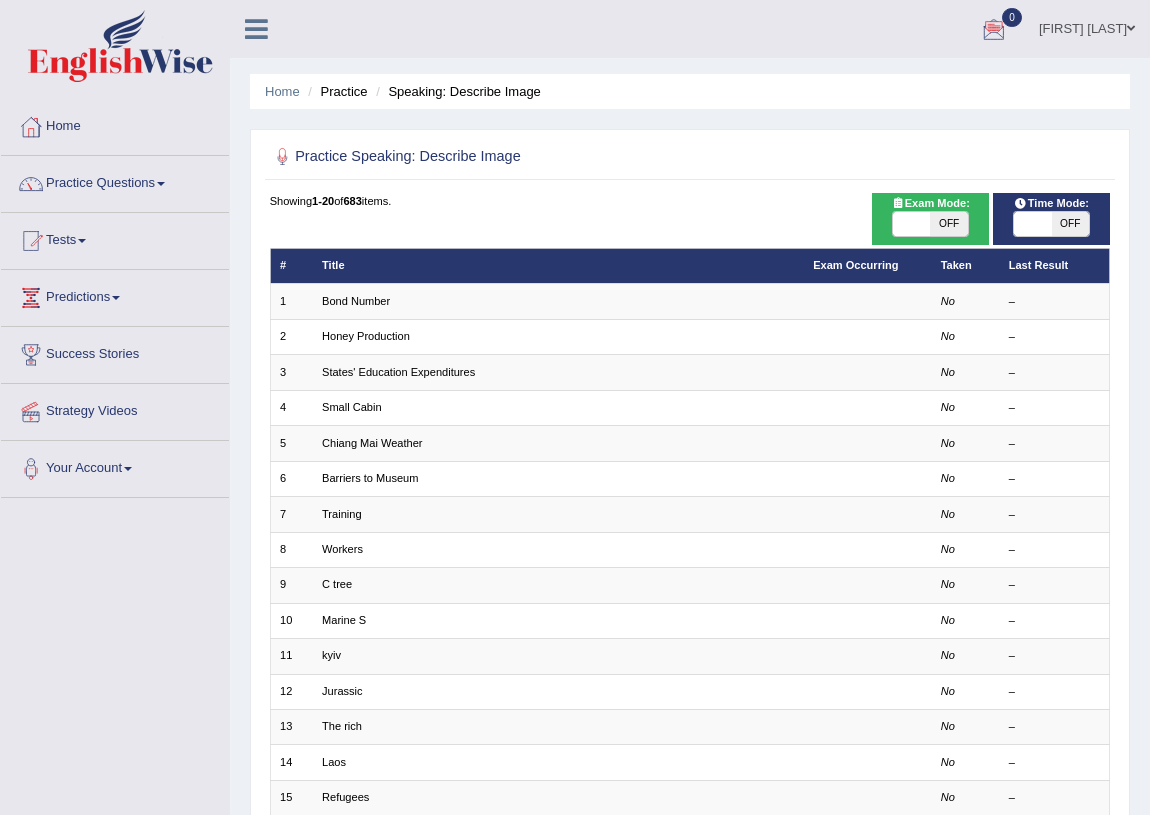 click on "OFF" at bounding box center [1070, 224] 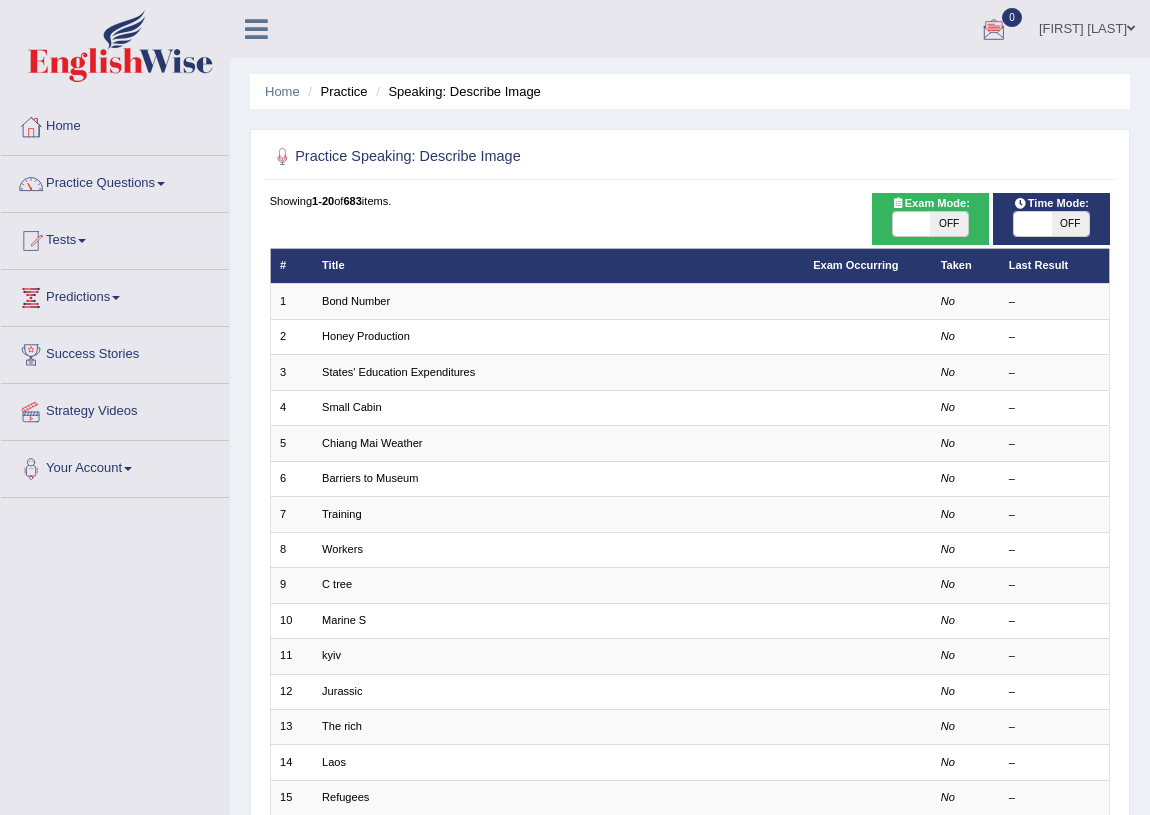 checkbox on "true" 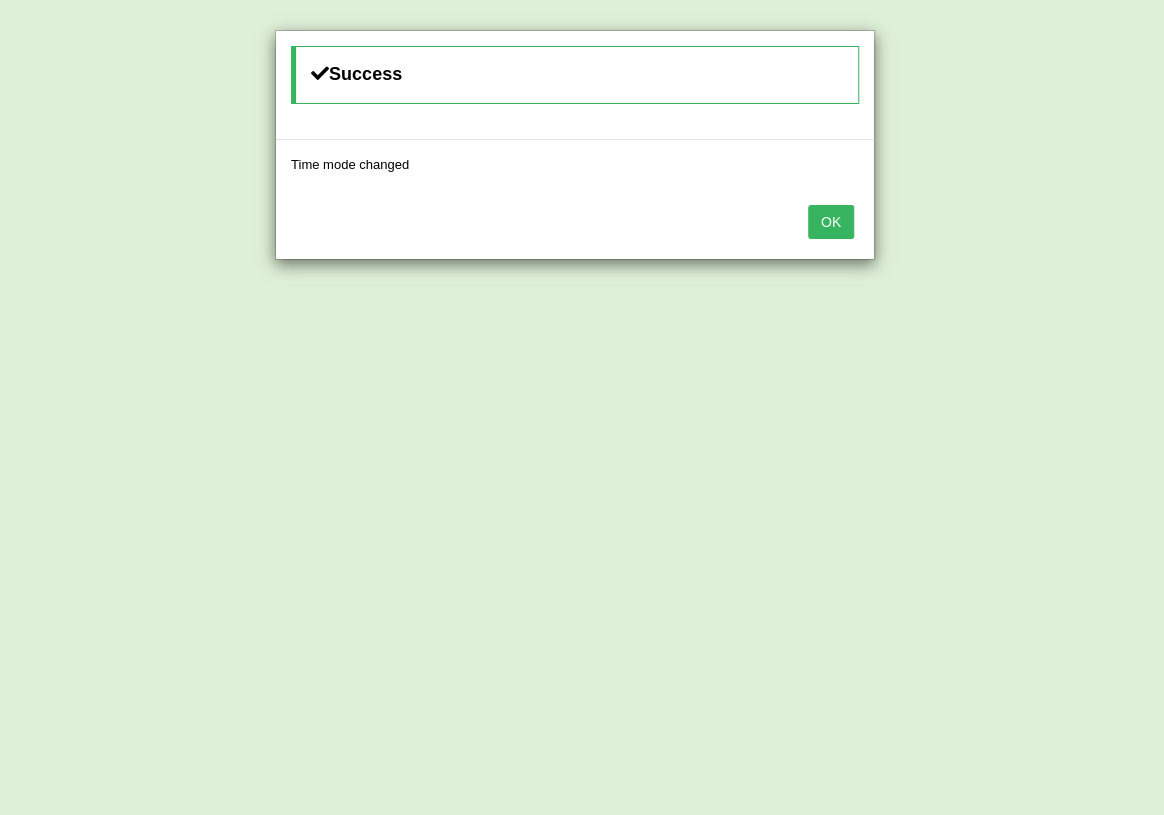 click on "OK" at bounding box center [831, 222] 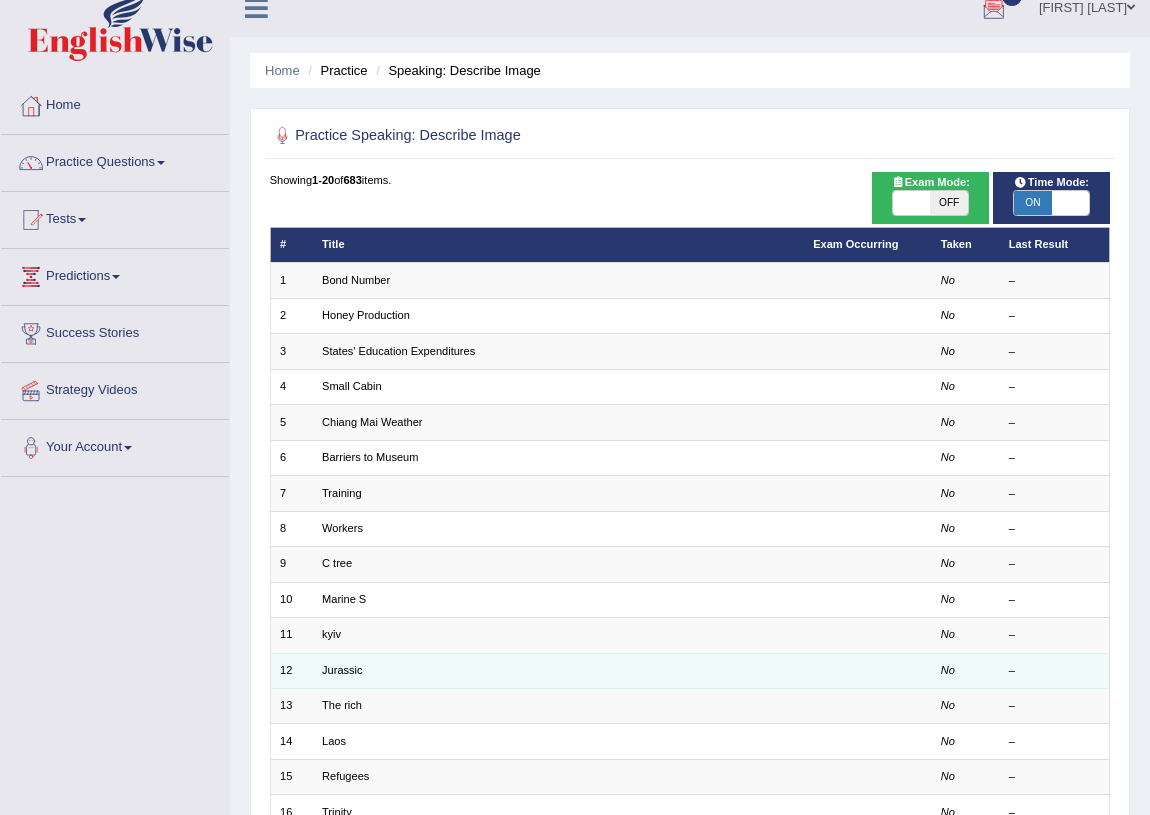 scroll, scrollTop: 0, scrollLeft: 0, axis: both 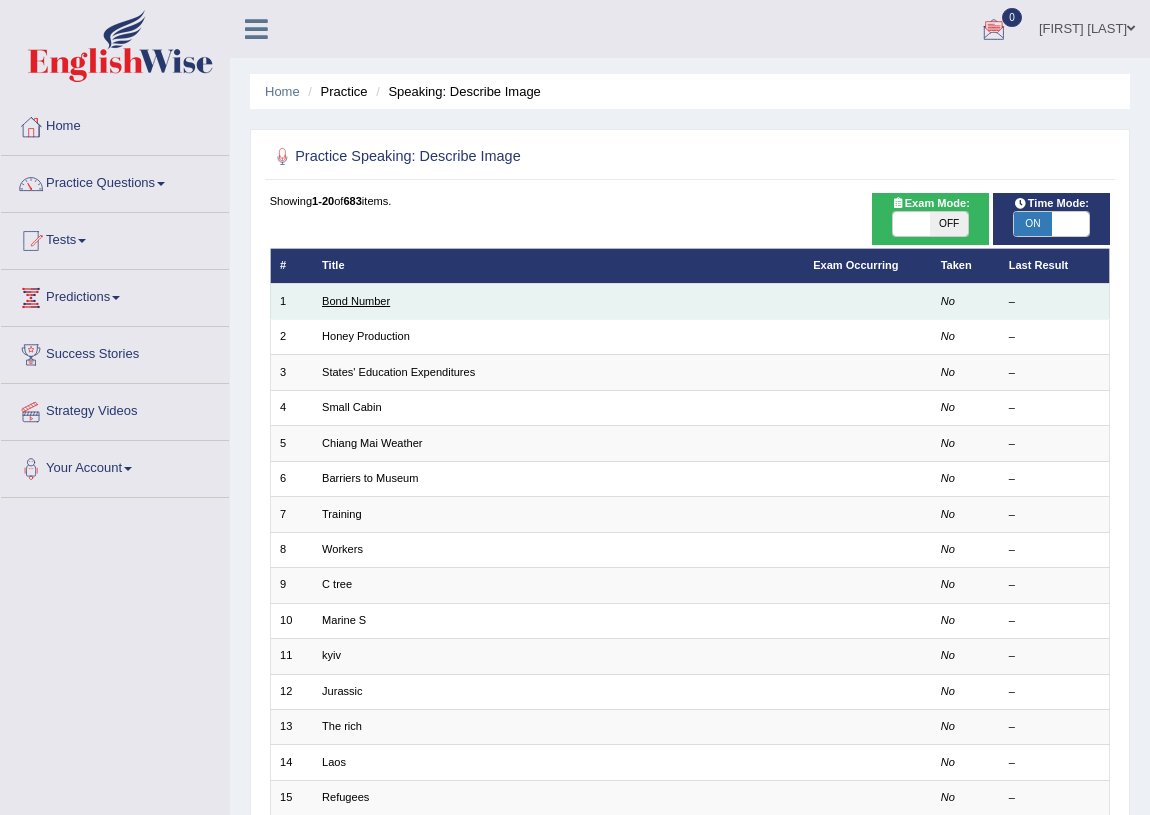 click on "Bond Number" at bounding box center (356, 301) 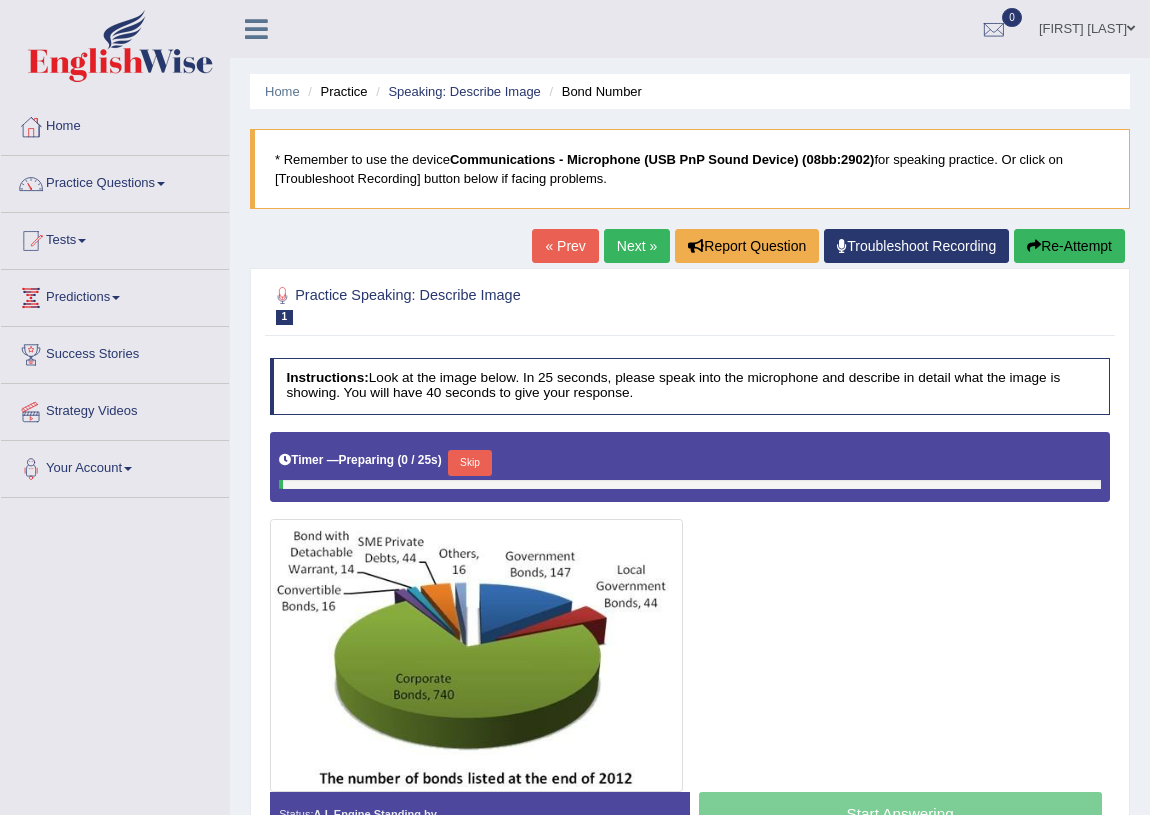 scroll, scrollTop: 0, scrollLeft: 0, axis: both 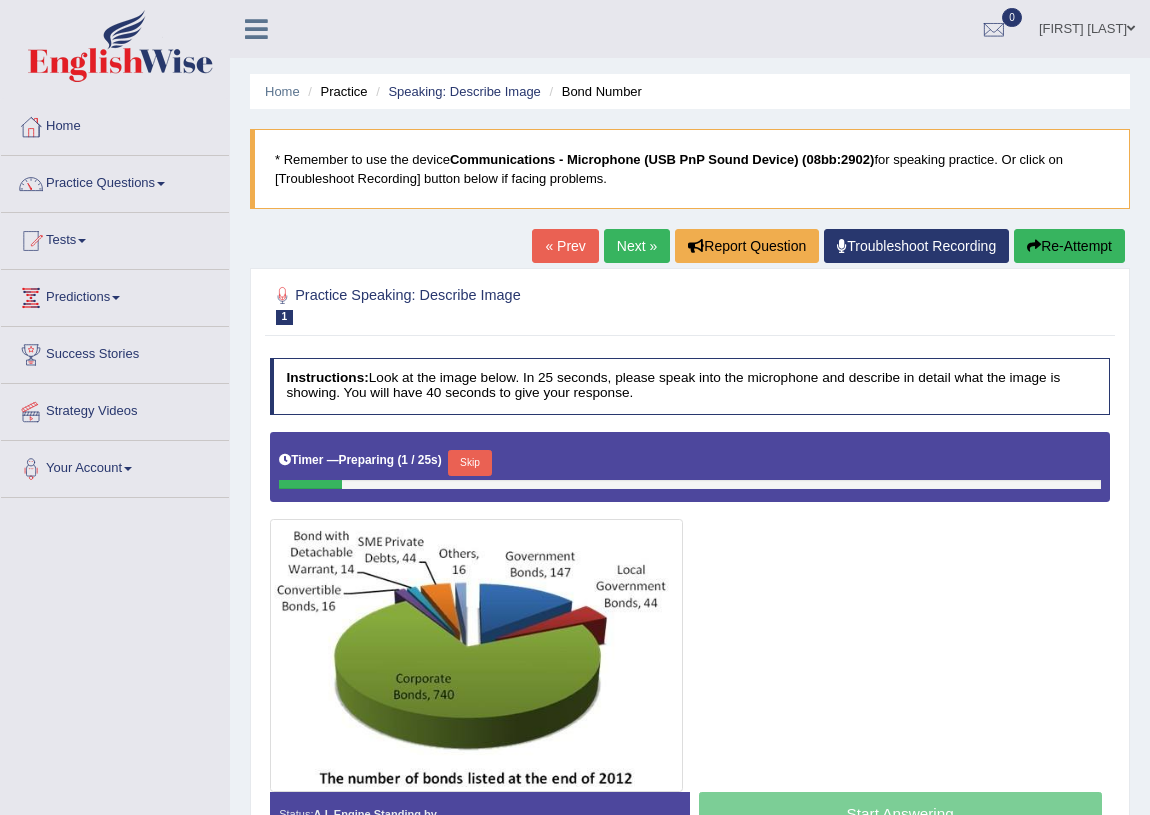 click on "Next »" at bounding box center (637, 246) 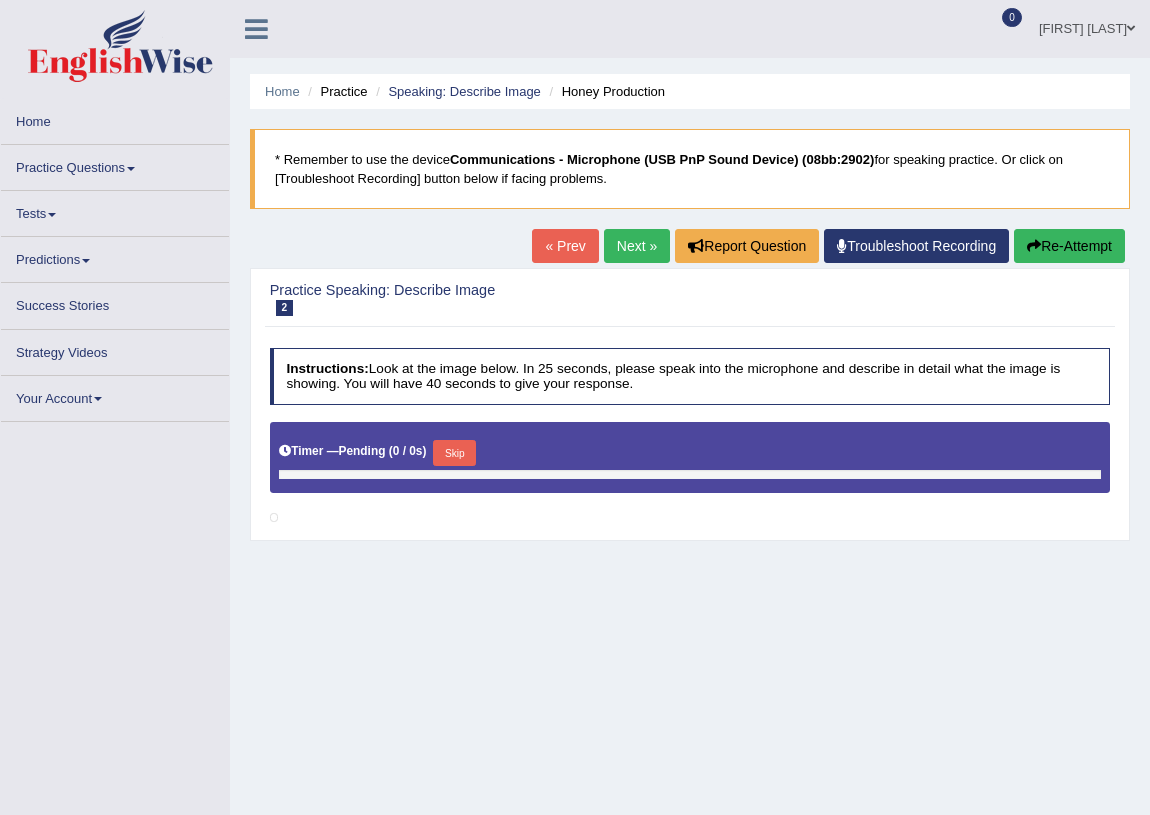 scroll, scrollTop: 0, scrollLeft: 0, axis: both 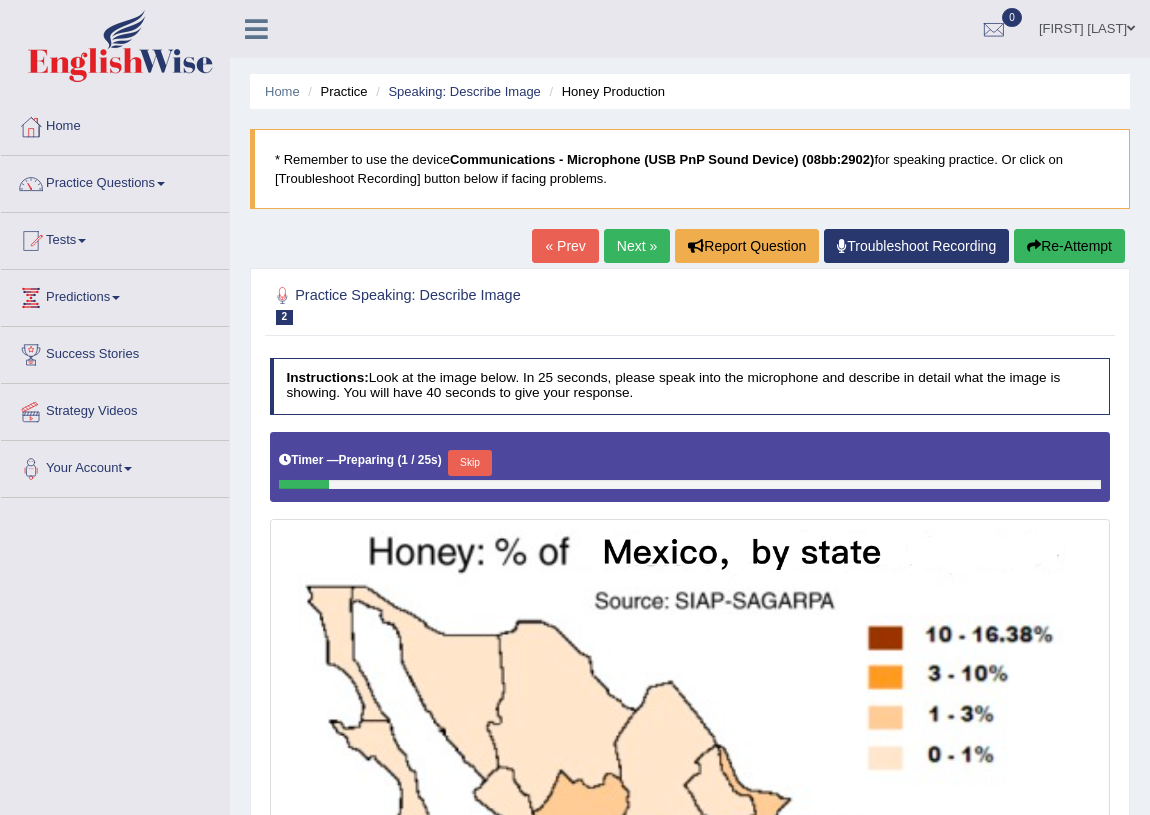 click on "Next »" at bounding box center [637, 246] 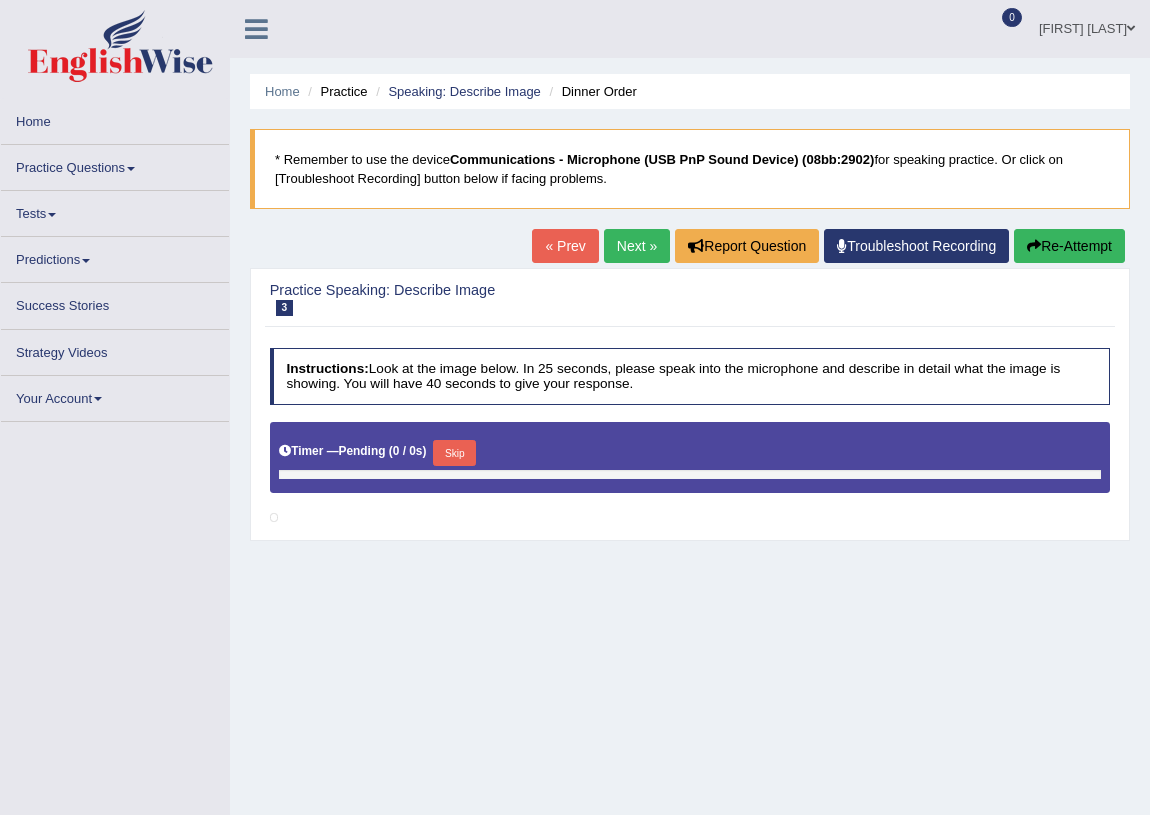 scroll, scrollTop: 0, scrollLeft: 0, axis: both 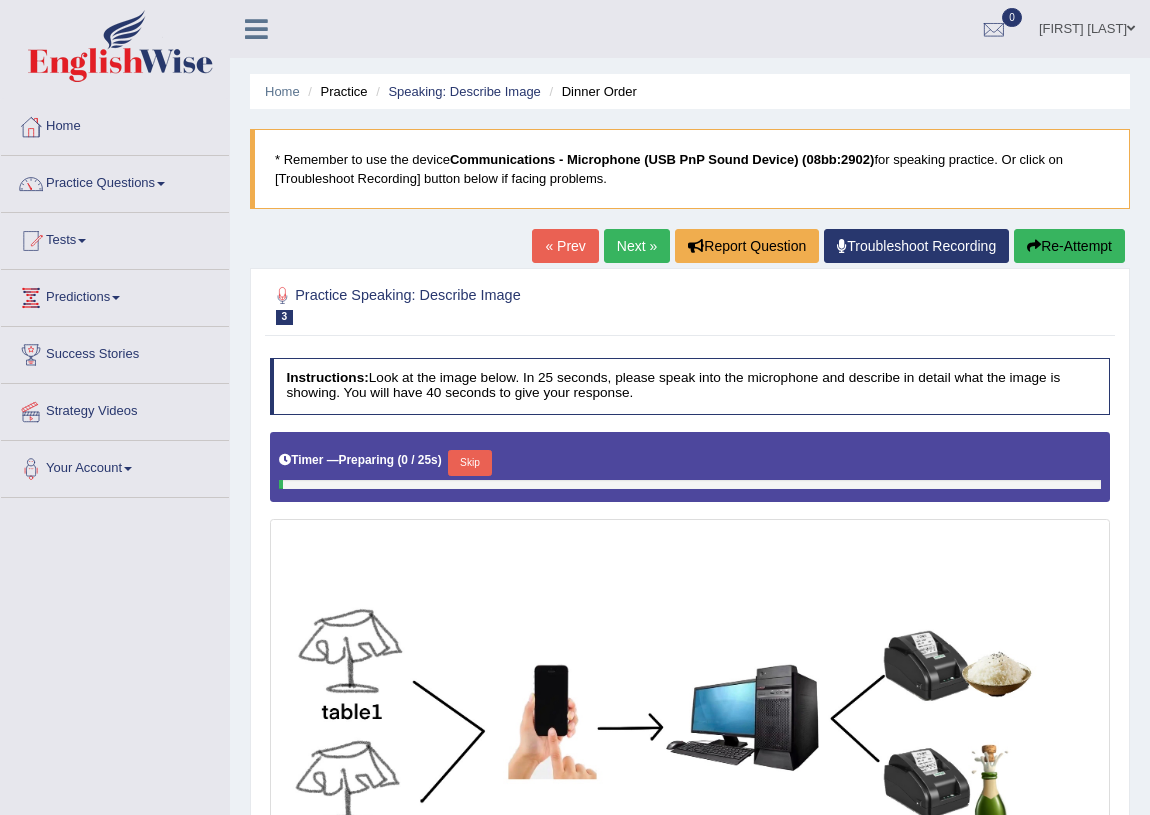 drag, startPoint x: 0, startPoint y: 0, endPoint x: 624, endPoint y: 236, distance: 667.13715 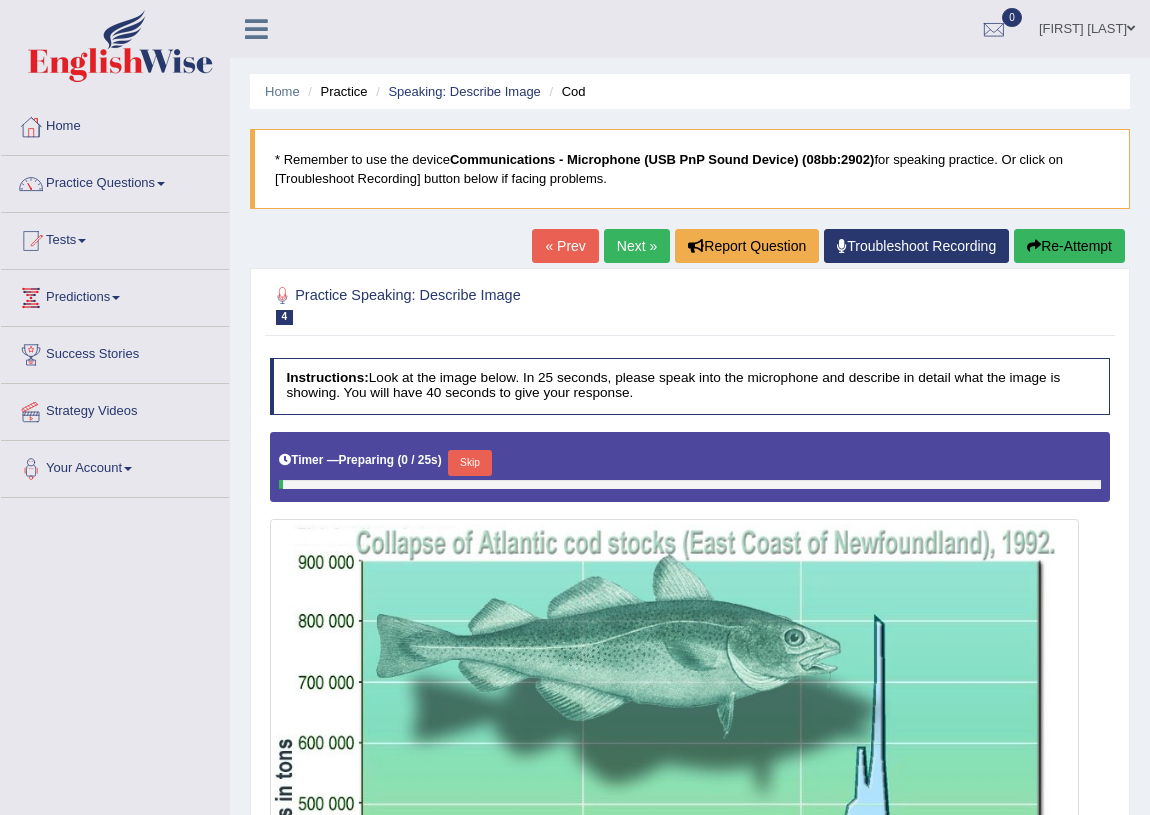 scroll, scrollTop: 0, scrollLeft: 0, axis: both 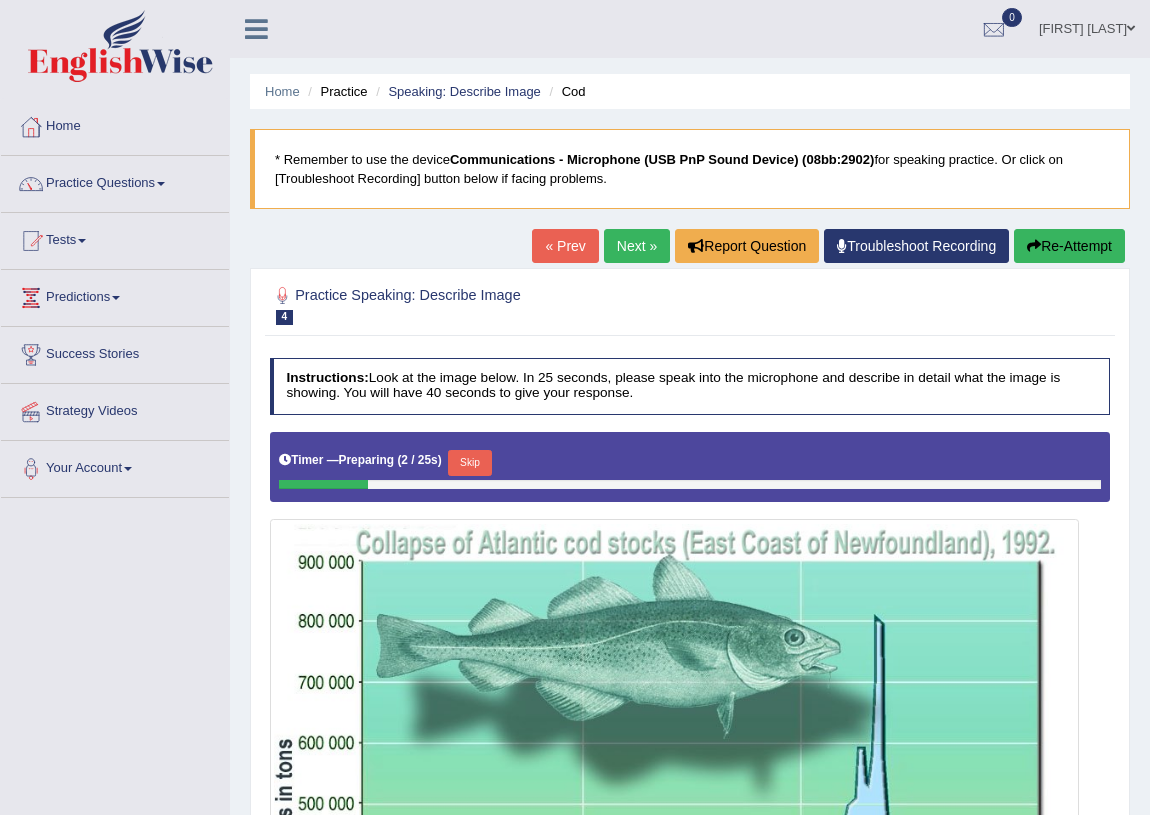 click on "Next »" at bounding box center (637, 246) 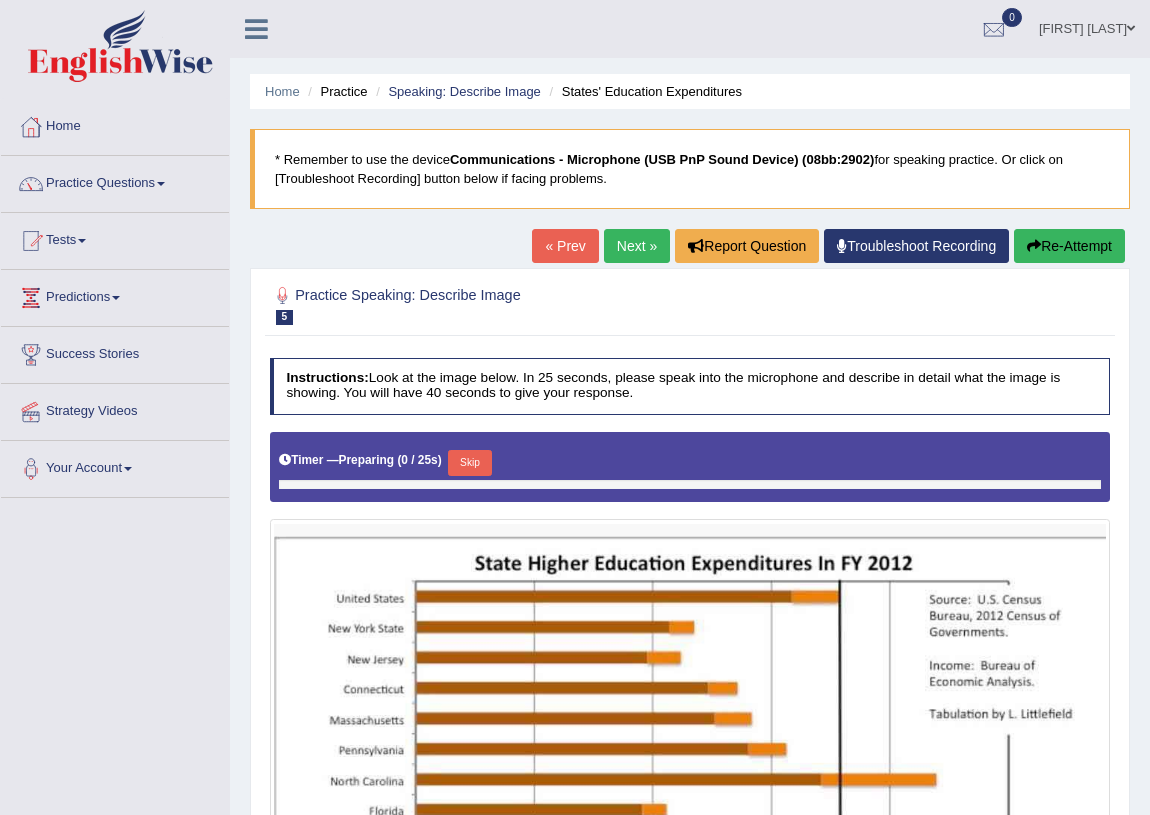 scroll, scrollTop: 0, scrollLeft: 0, axis: both 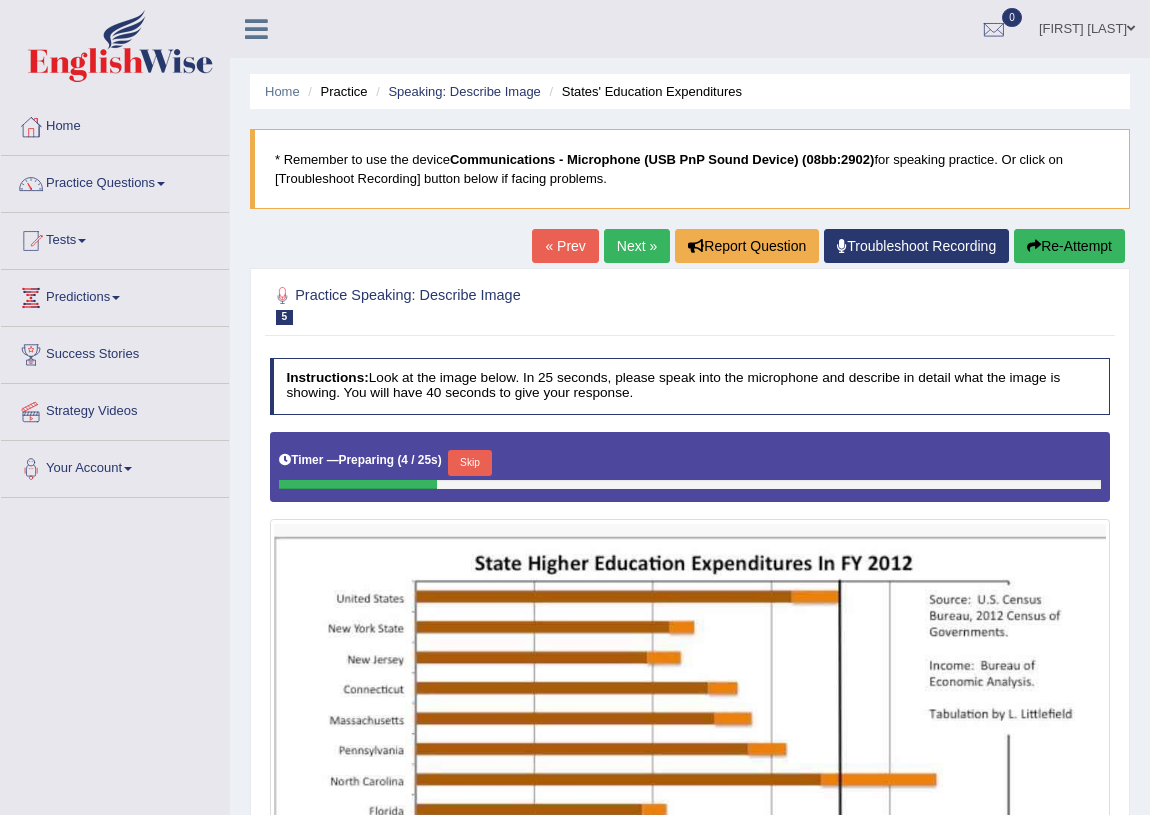 click on "Next »" at bounding box center [637, 246] 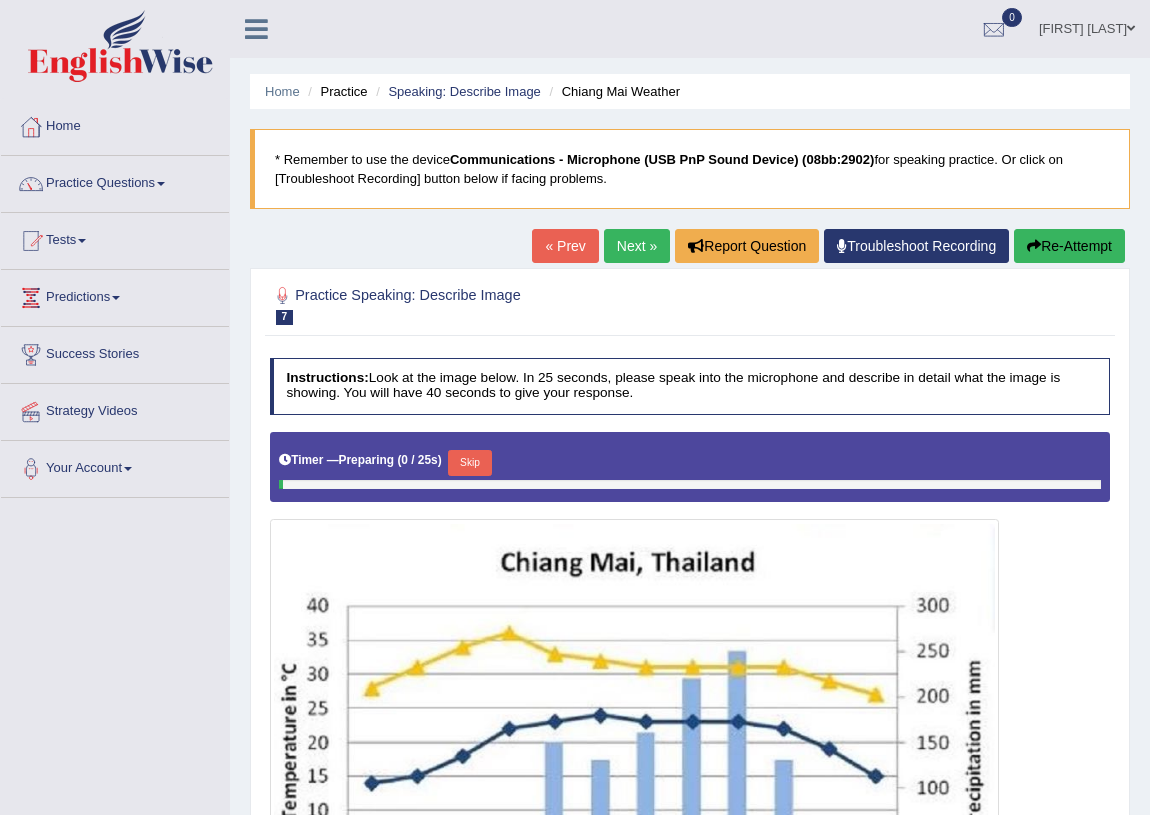 scroll, scrollTop: 0, scrollLeft: 0, axis: both 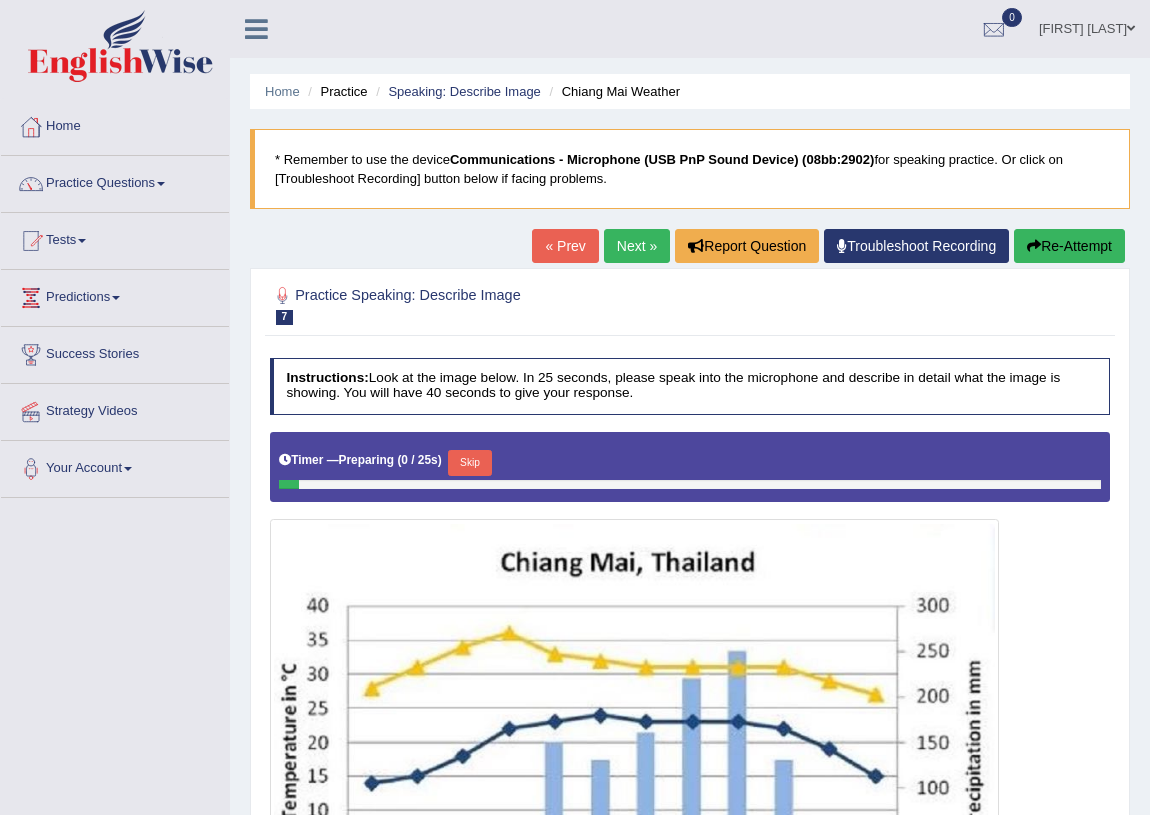 click on "Next »" at bounding box center [637, 246] 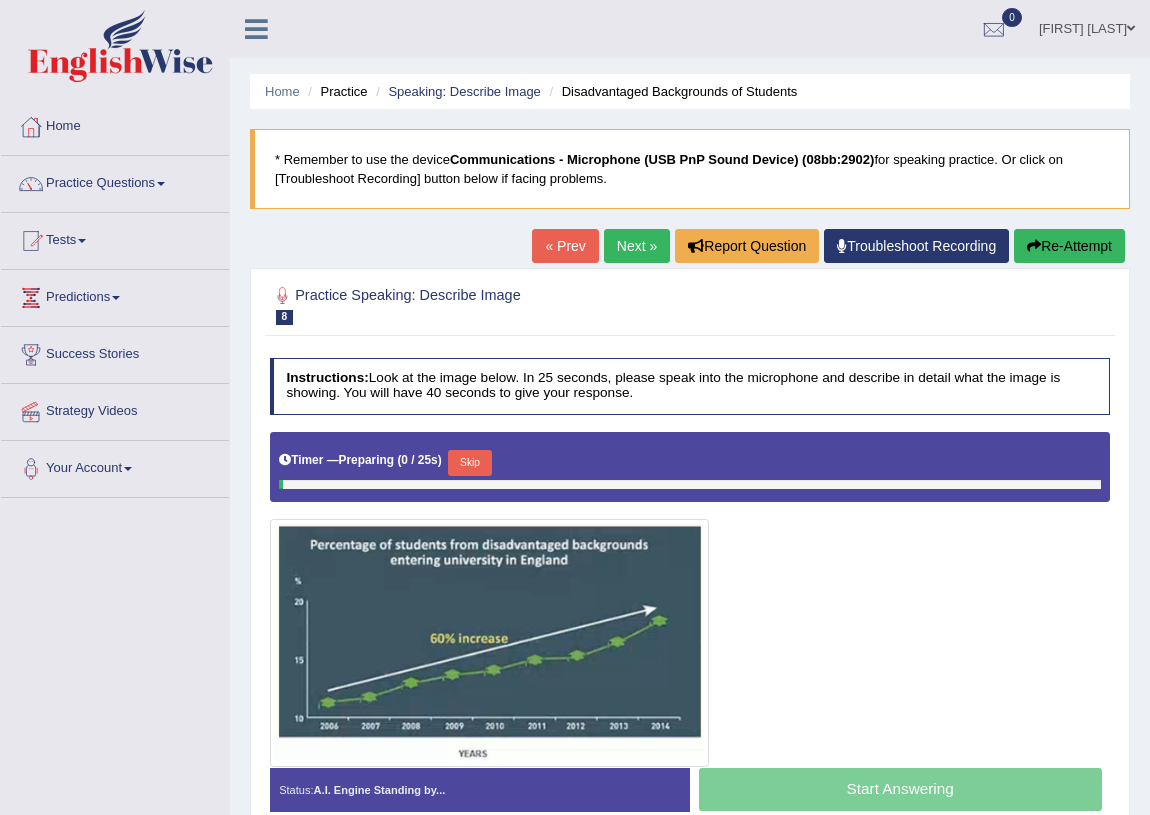 scroll, scrollTop: 0, scrollLeft: 0, axis: both 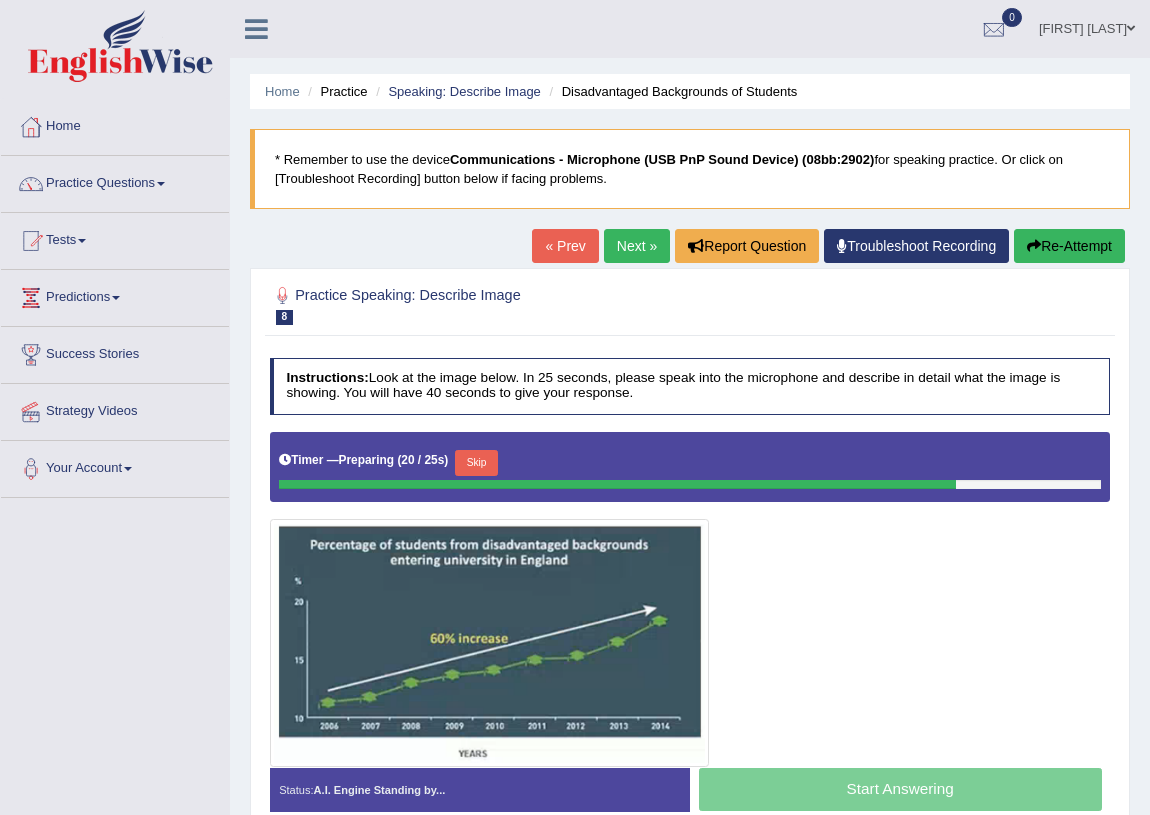 click on "Next »" at bounding box center [637, 246] 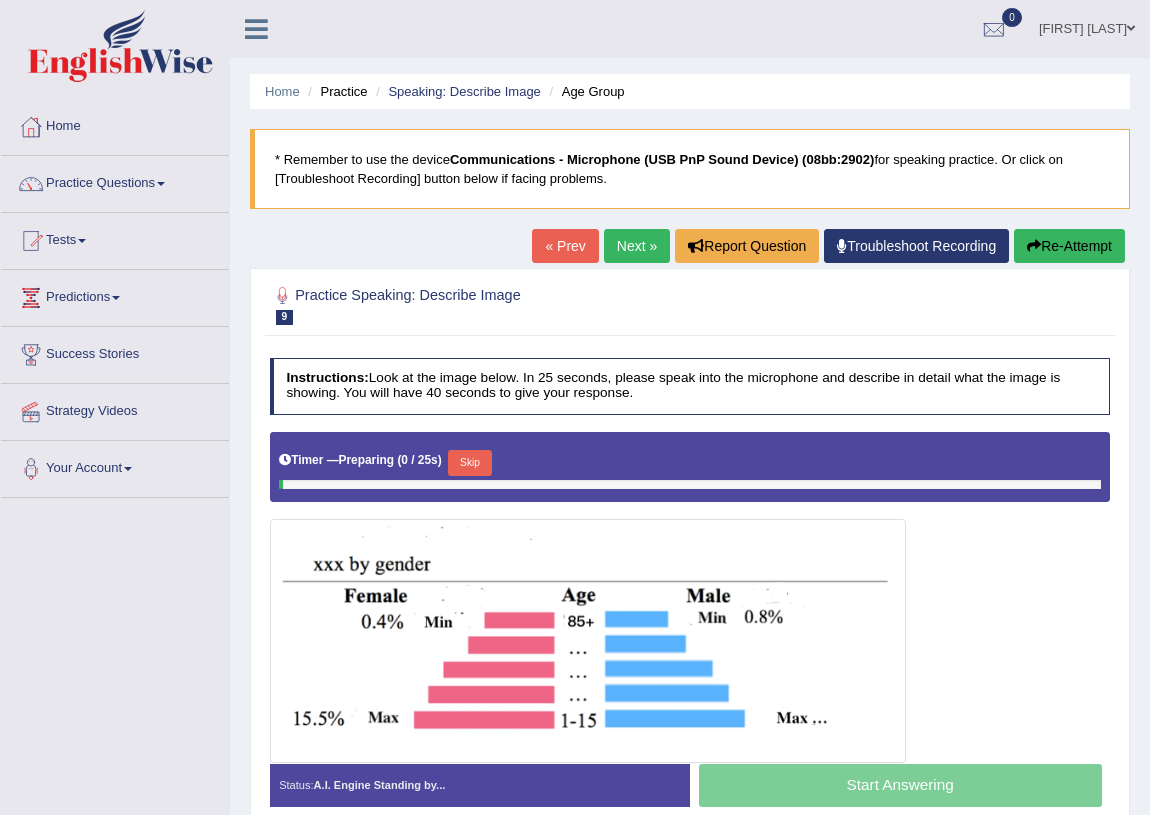 scroll, scrollTop: 0, scrollLeft: 0, axis: both 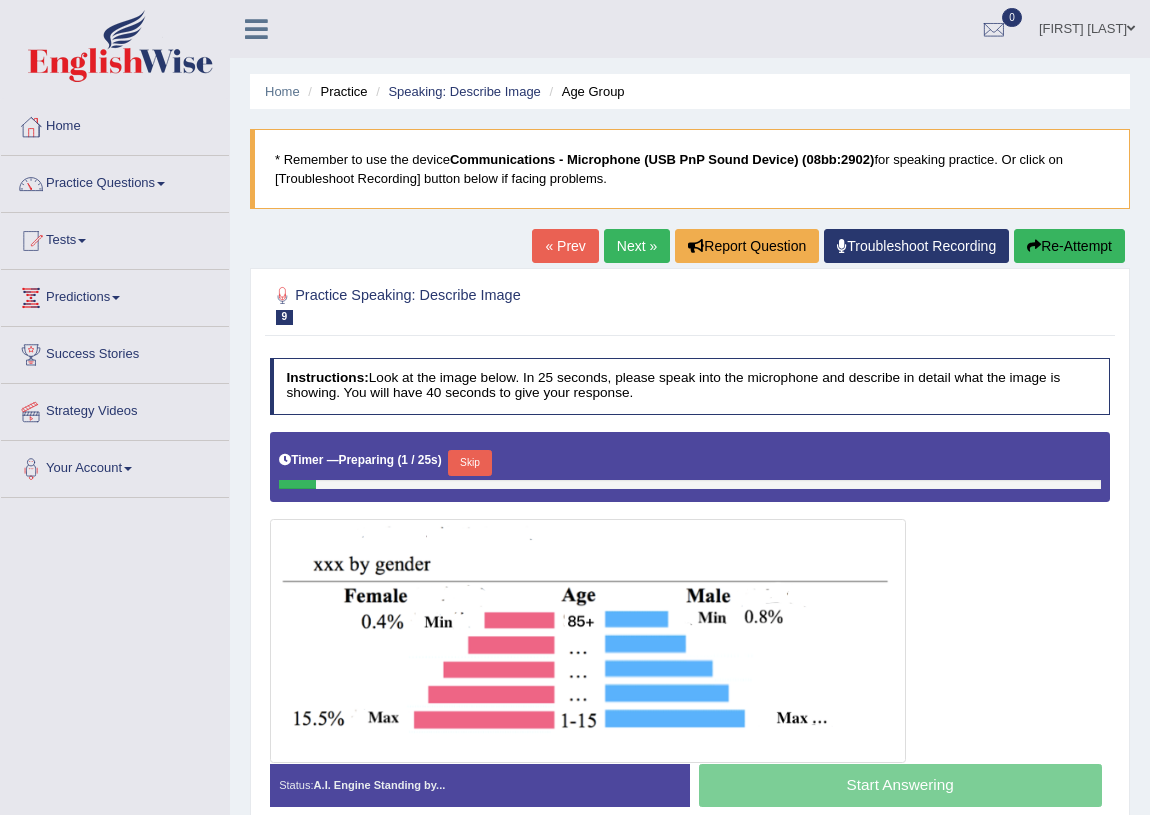 click on "Next »" at bounding box center (637, 246) 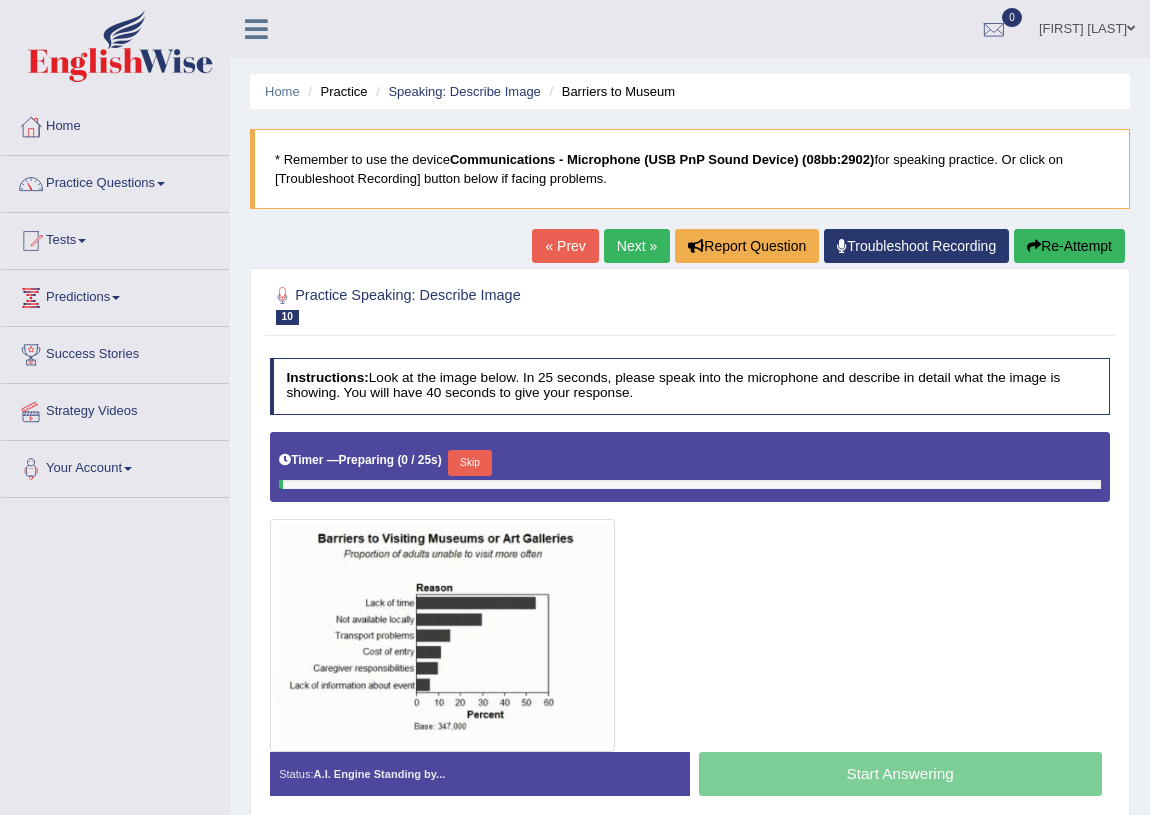 scroll, scrollTop: 0, scrollLeft: 0, axis: both 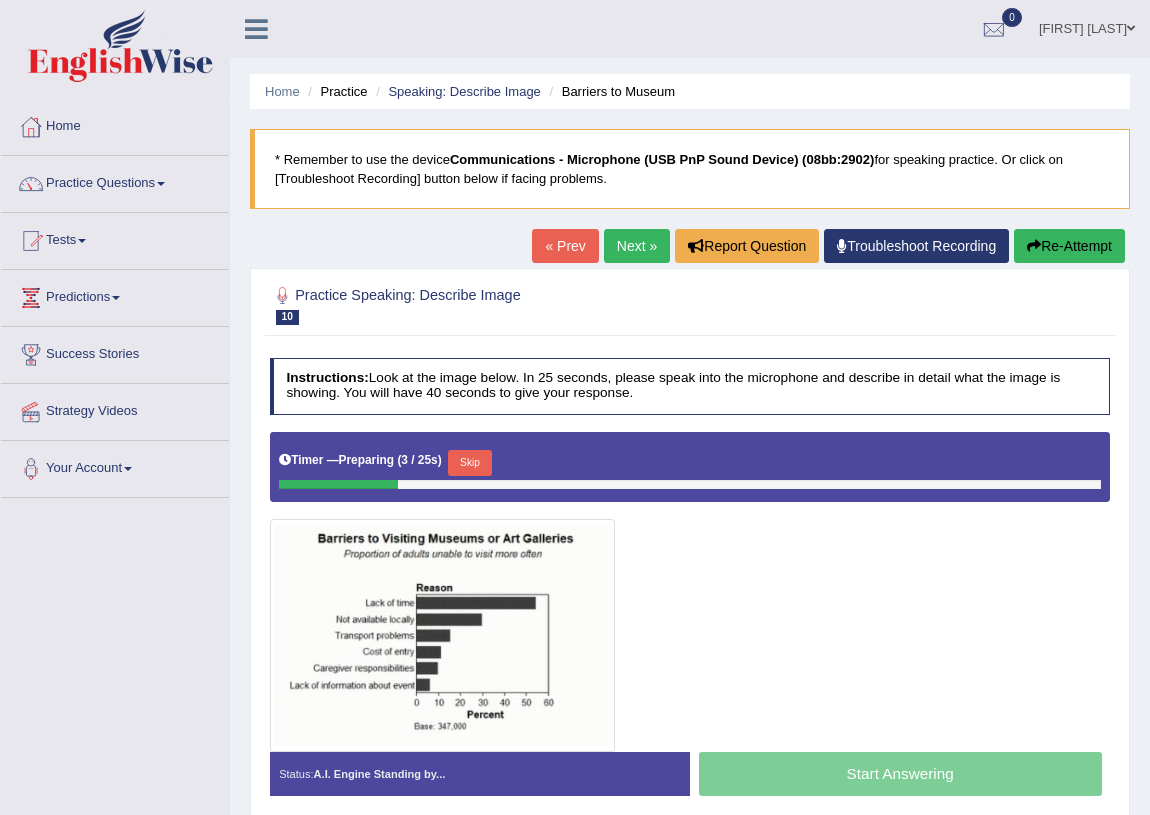 click on "Next »" at bounding box center [637, 246] 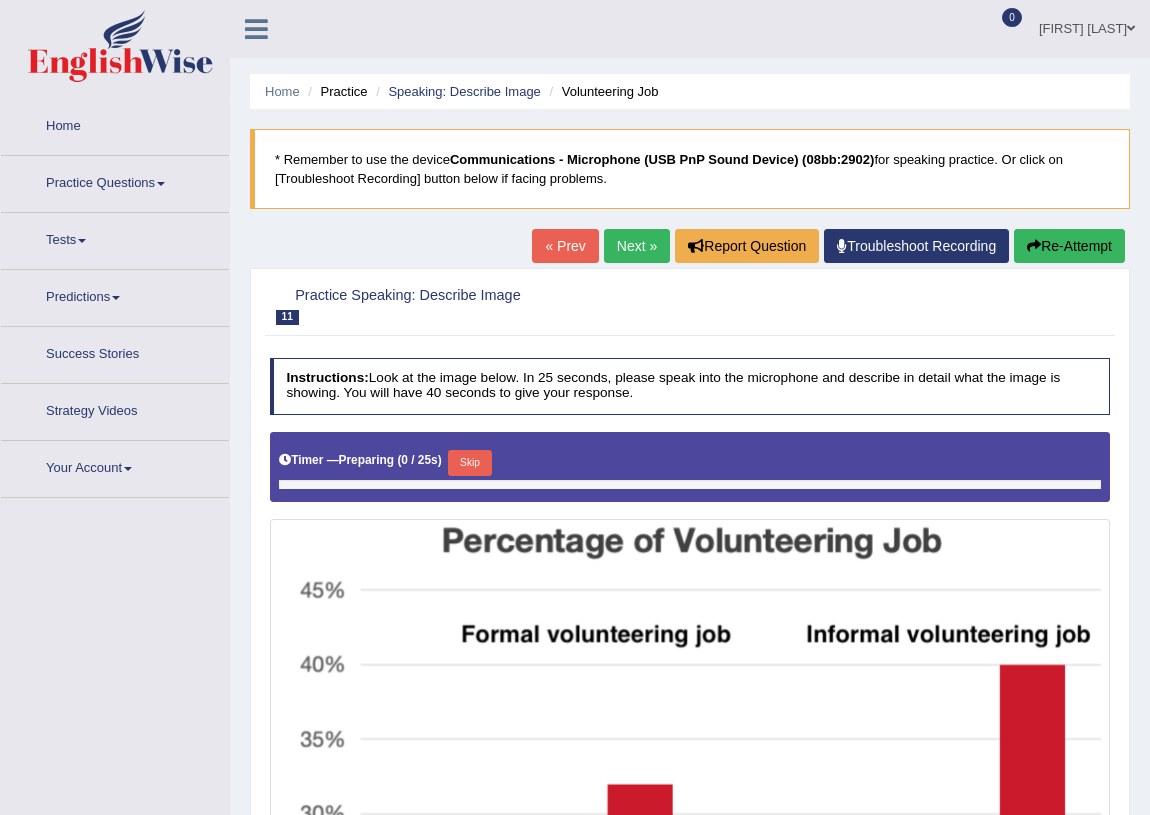 scroll, scrollTop: 0, scrollLeft: 0, axis: both 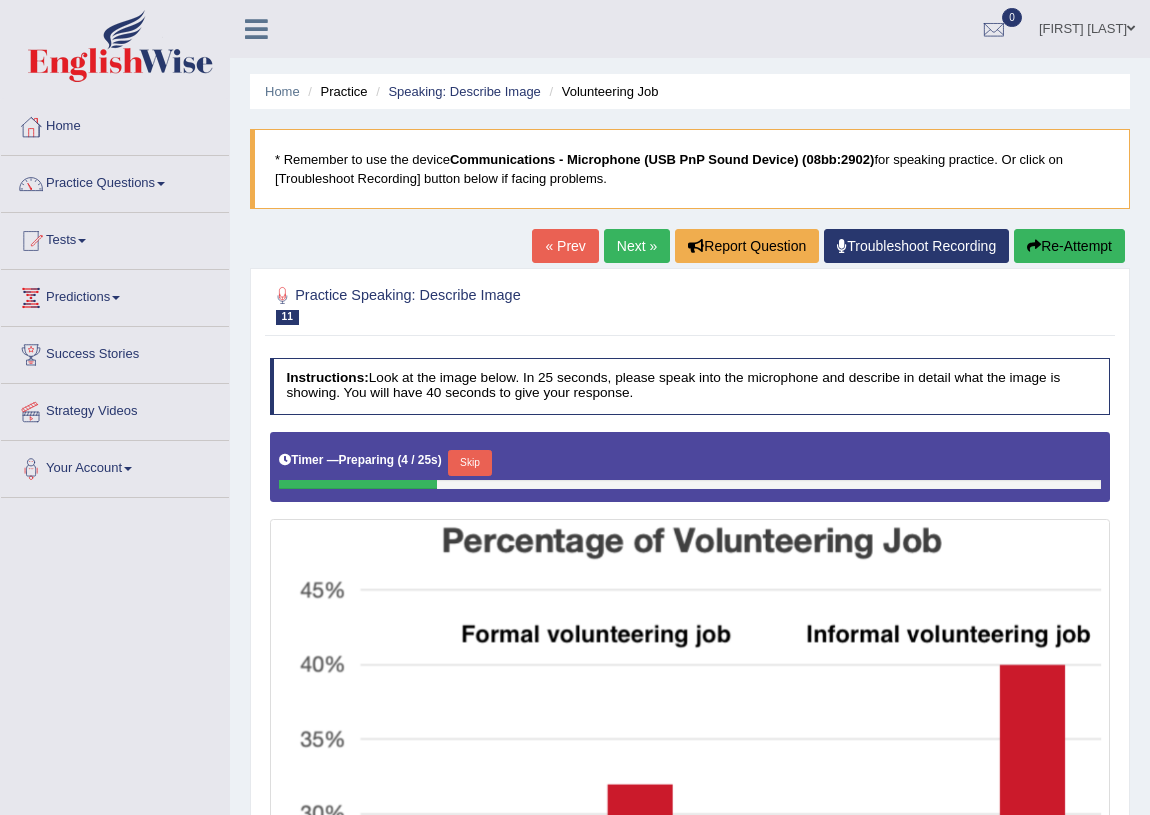 click on "Next »" at bounding box center (637, 246) 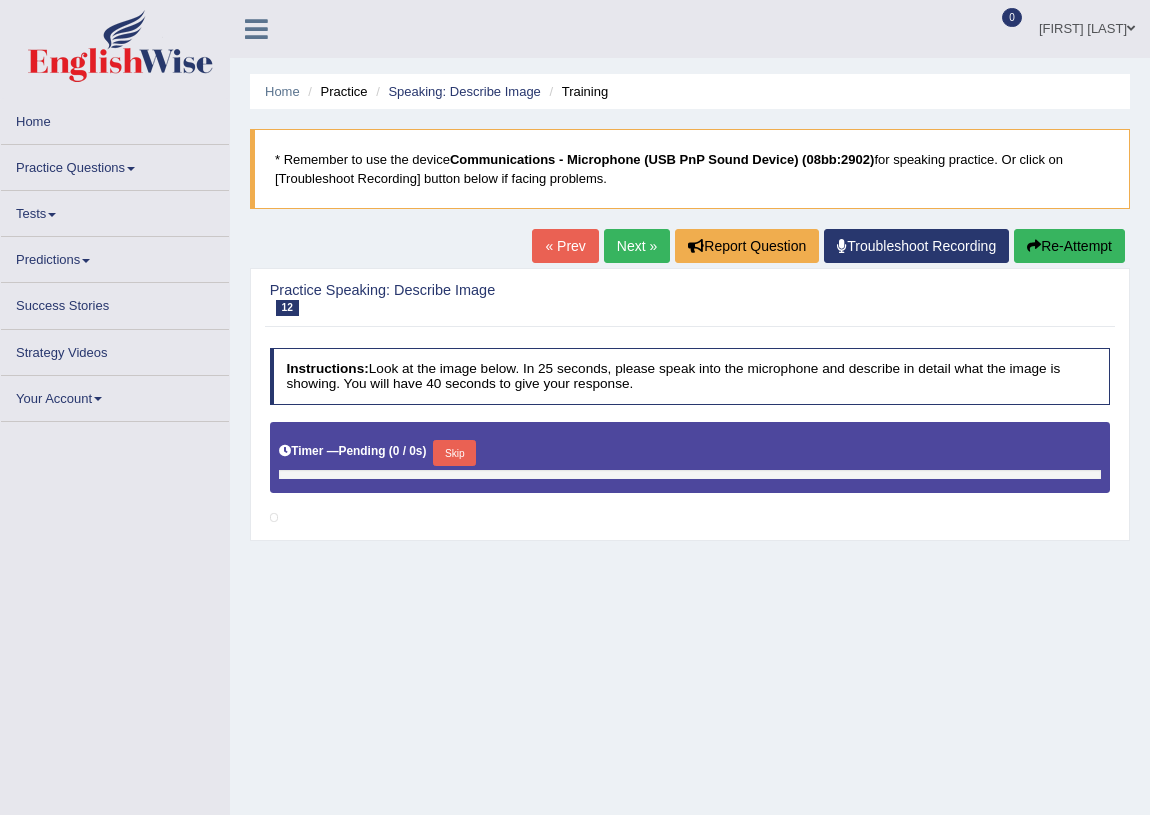 scroll, scrollTop: 0, scrollLeft: 0, axis: both 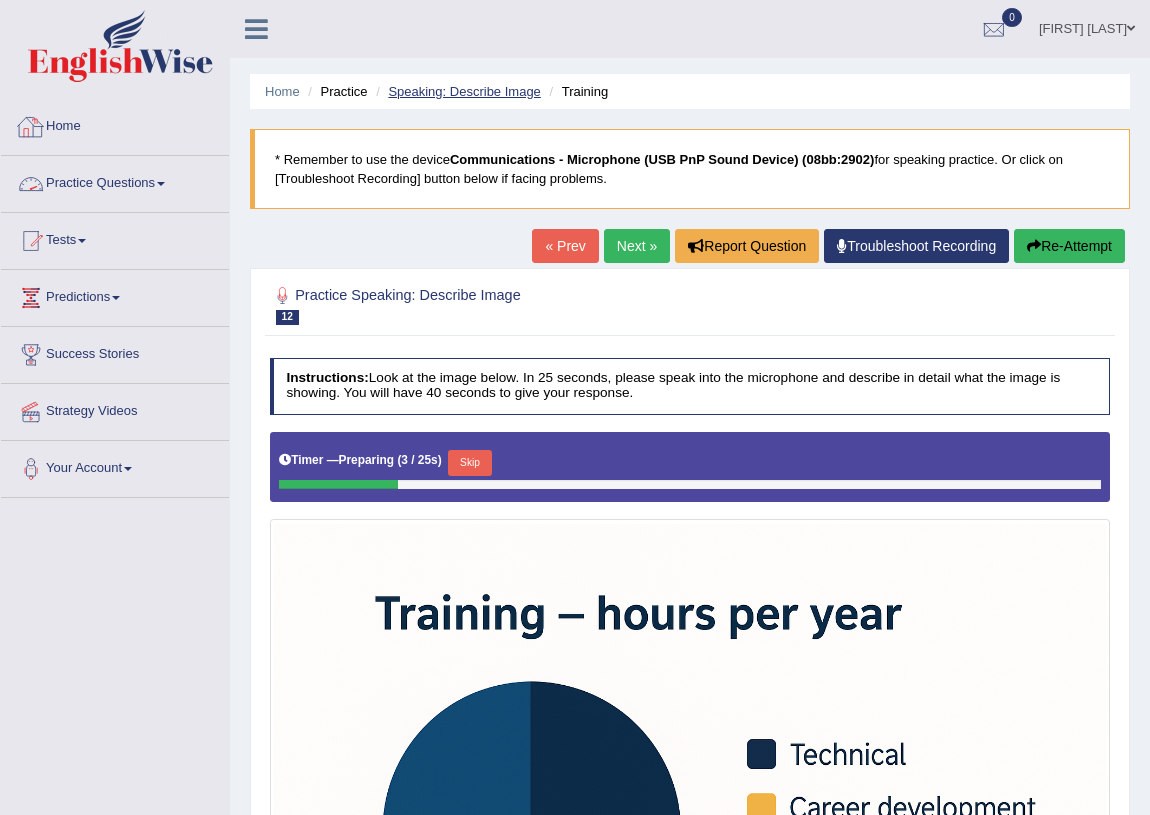 click on "Speaking: Describe Image" at bounding box center [464, 91] 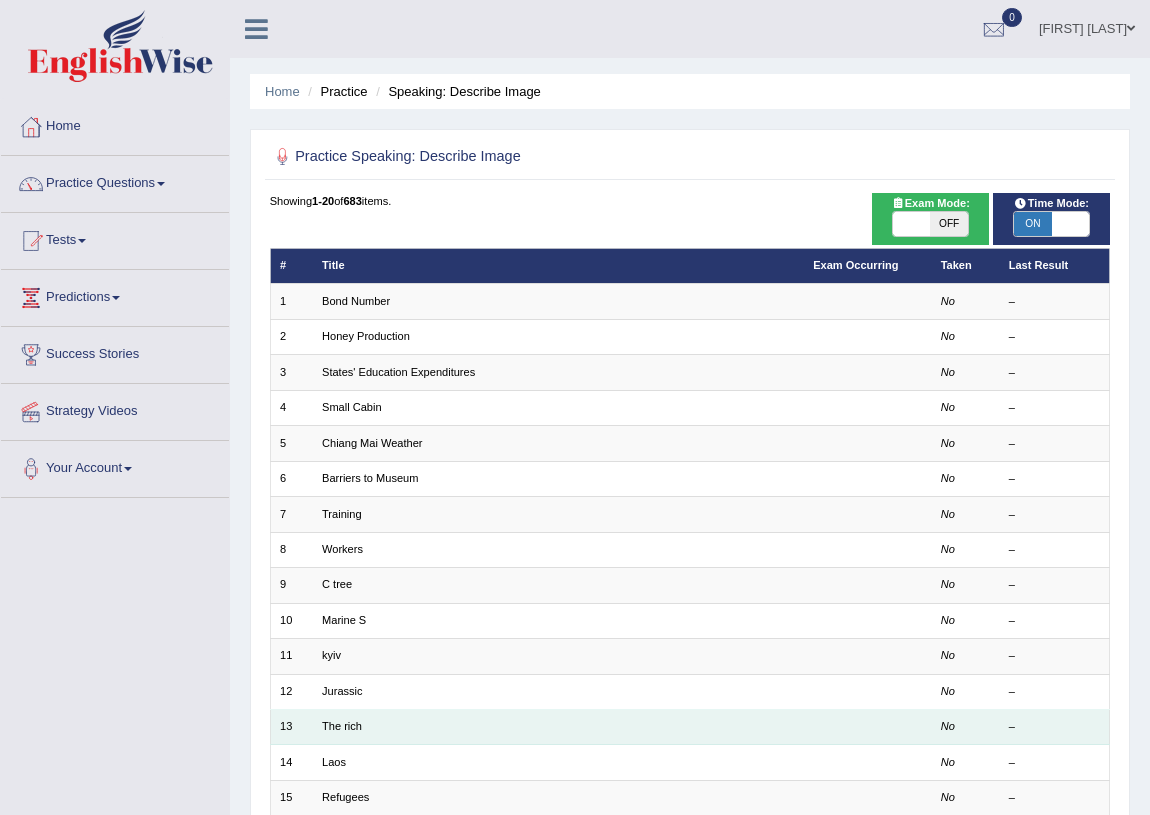 scroll, scrollTop: 0, scrollLeft: 0, axis: both 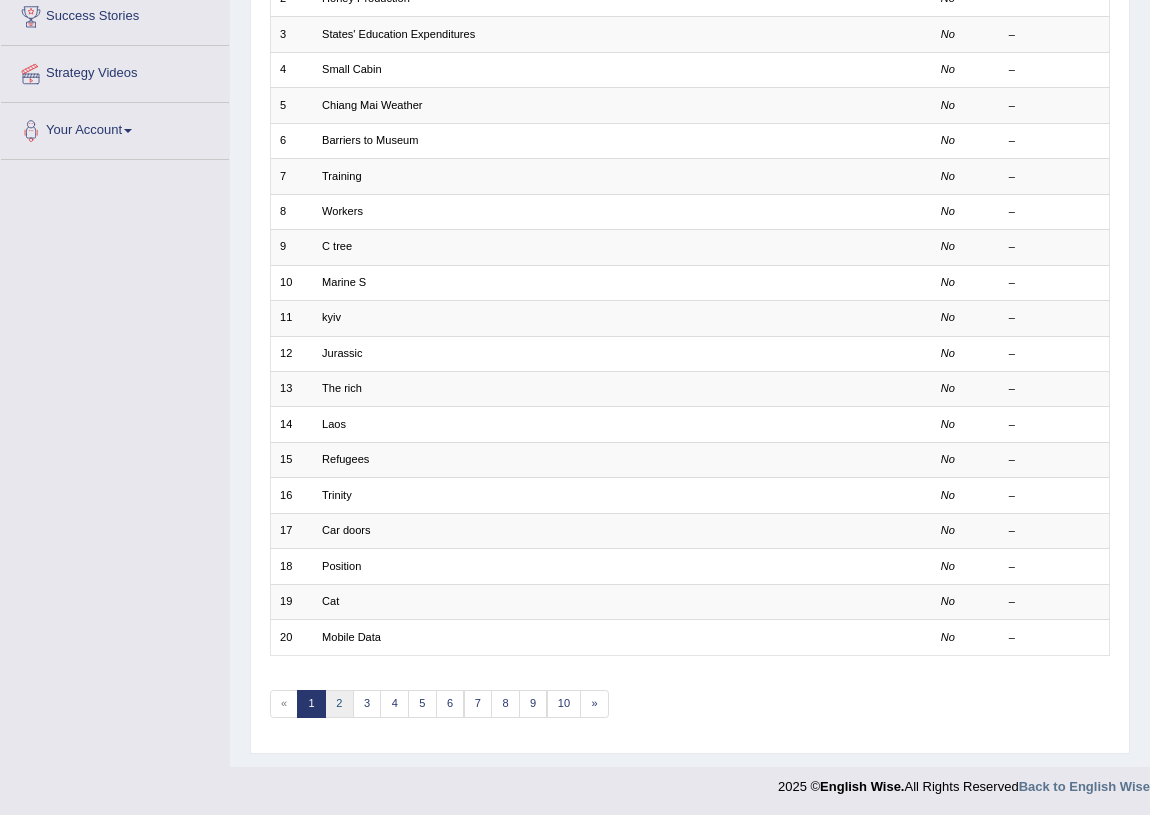 click on "2" at bounding box center [339, 704] 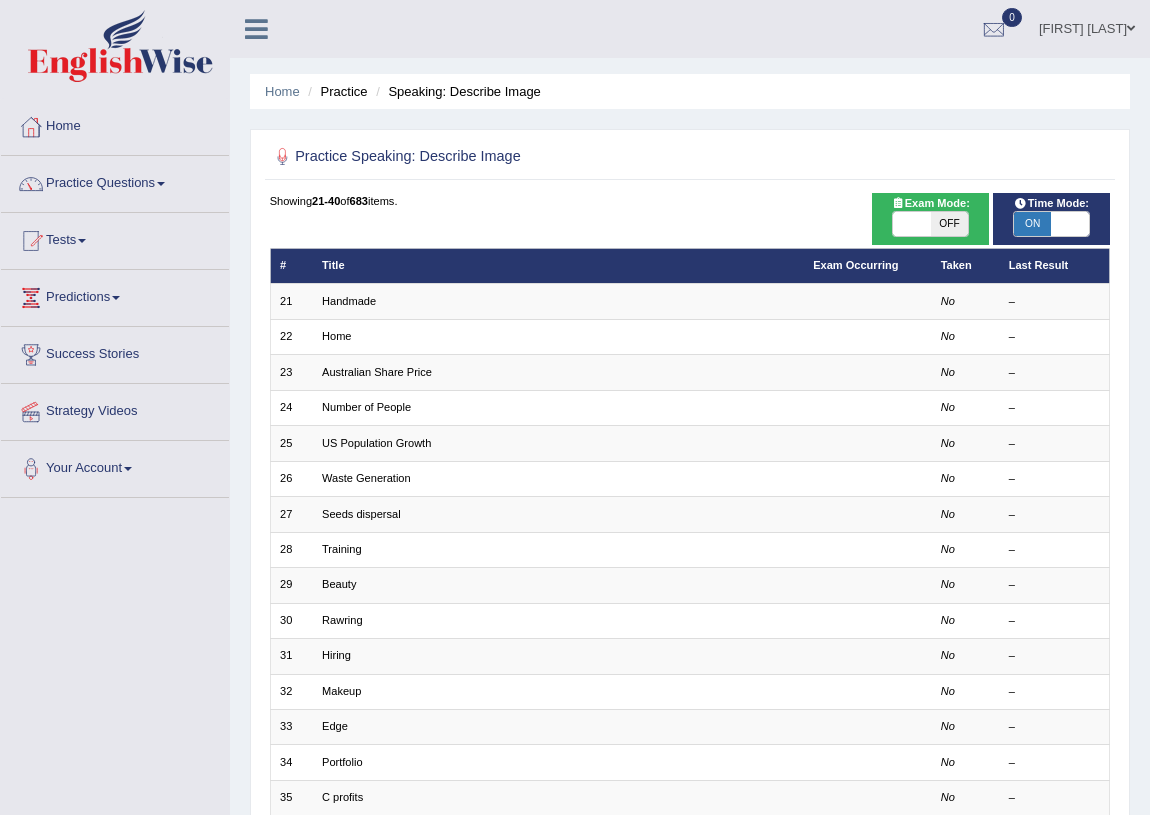 scroll, scrollTop: 0, scrollLeft: 0, axis: both 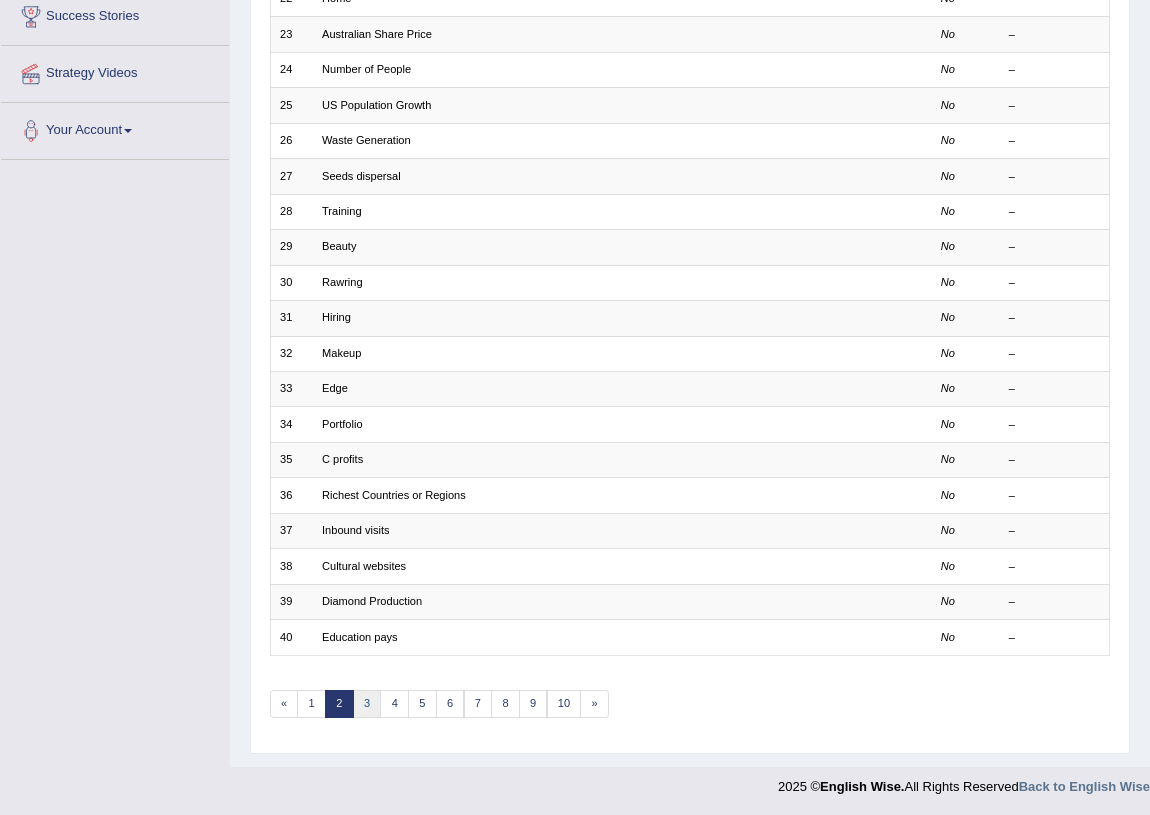 click on "3" at bounding box center (367, 704) 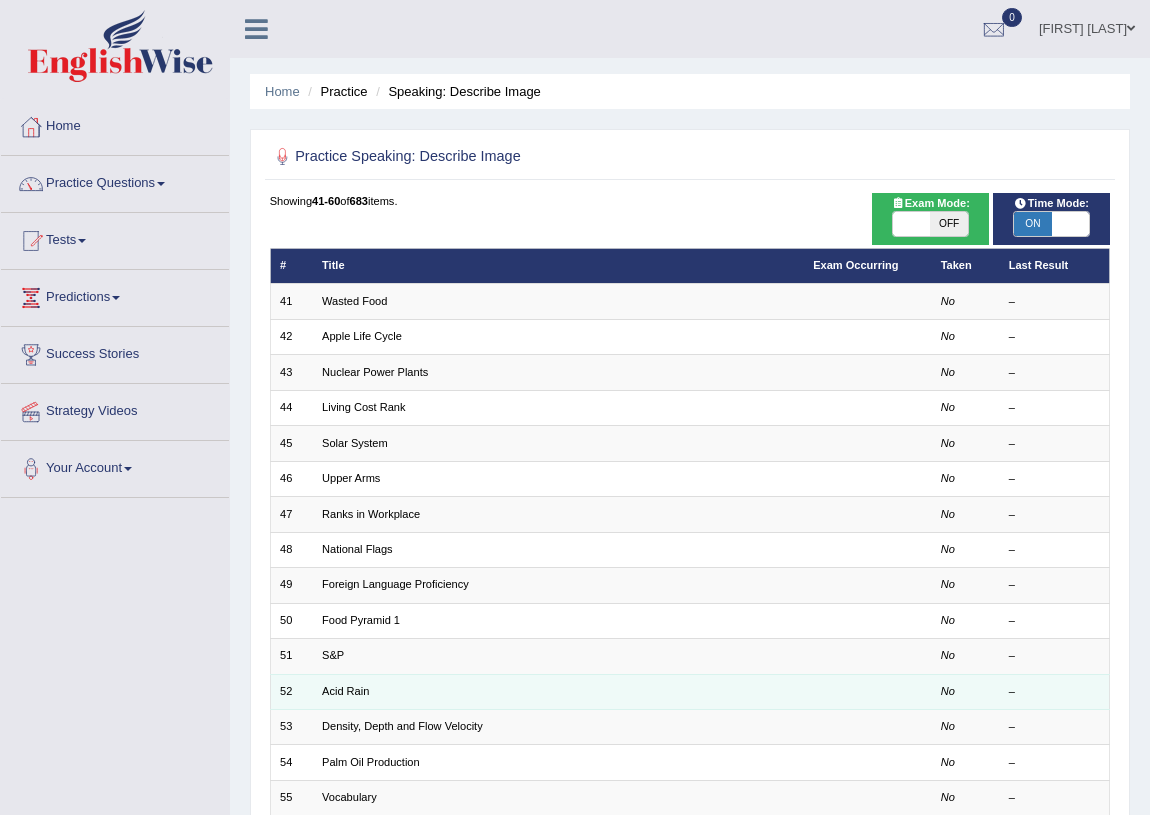 scroll, scrollTop: 0, scrollLeft: 0, axis: both 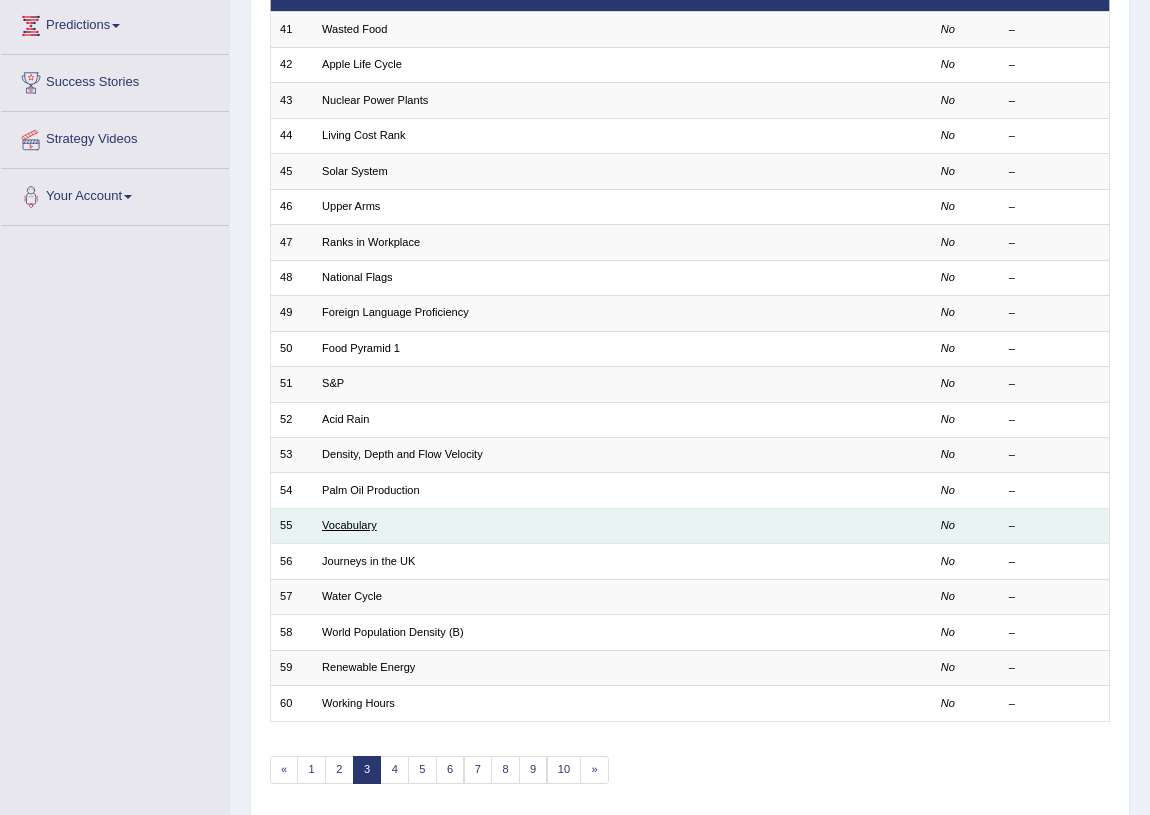 click on "Vocabulary" at bounding box center [349, 525] 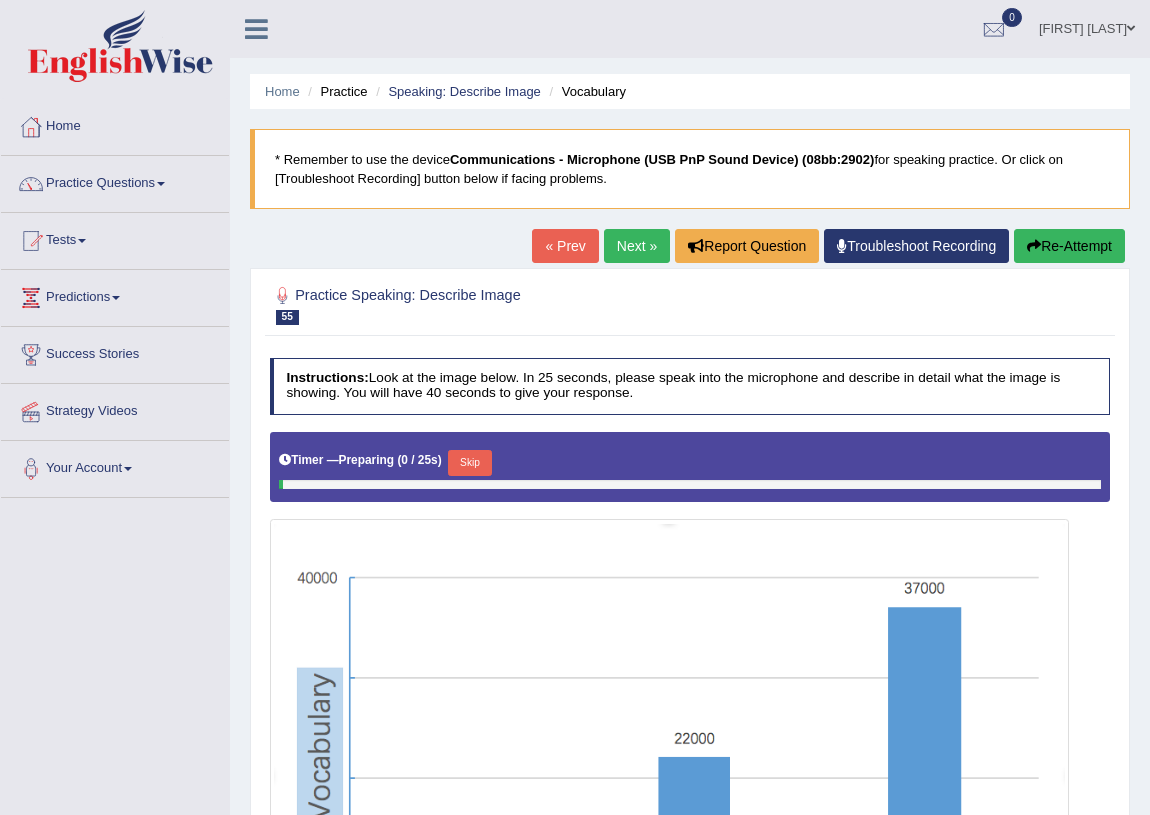 scroll, scrollTop: 0, scrollLeft: 0, axis: both 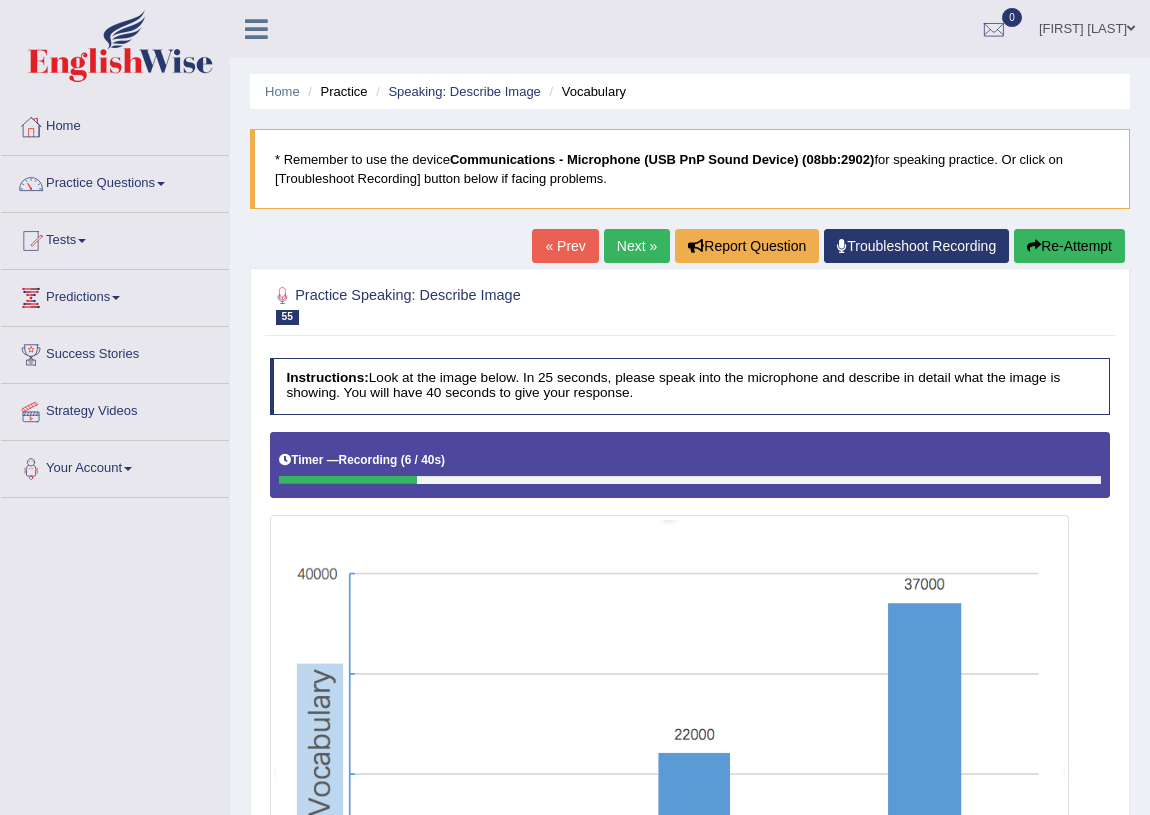 click on "Practice" at bounding box center [335, 91] 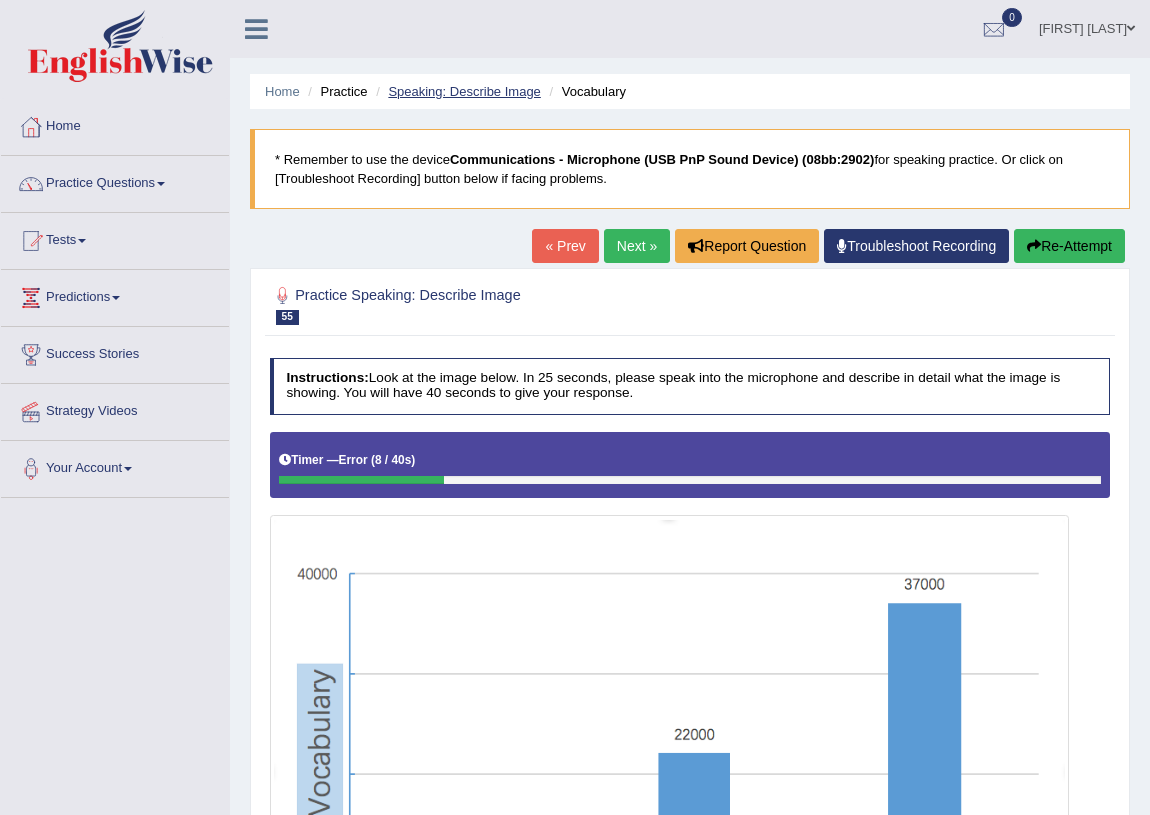 click on "Speaking: Describe Image" at bounding box center [464, 91] 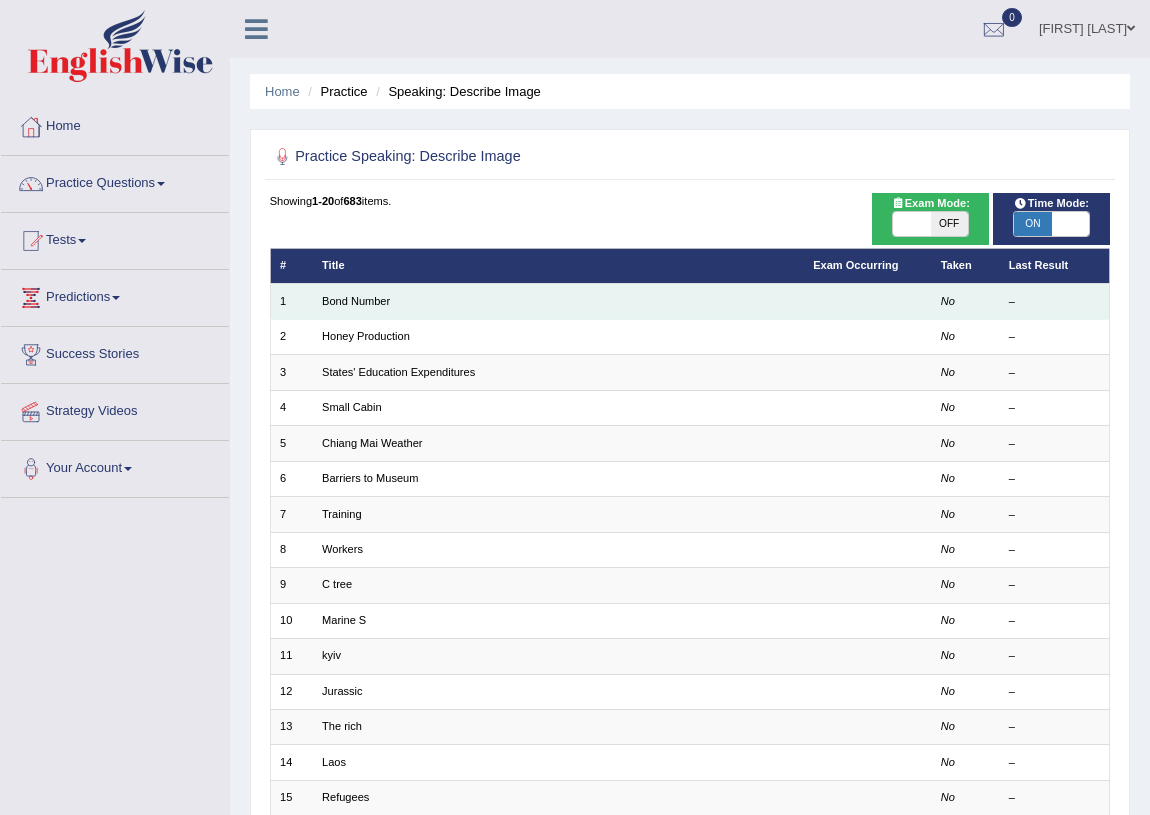 scroll, scrollTop: 0, scrollLeft: 0, axis: both 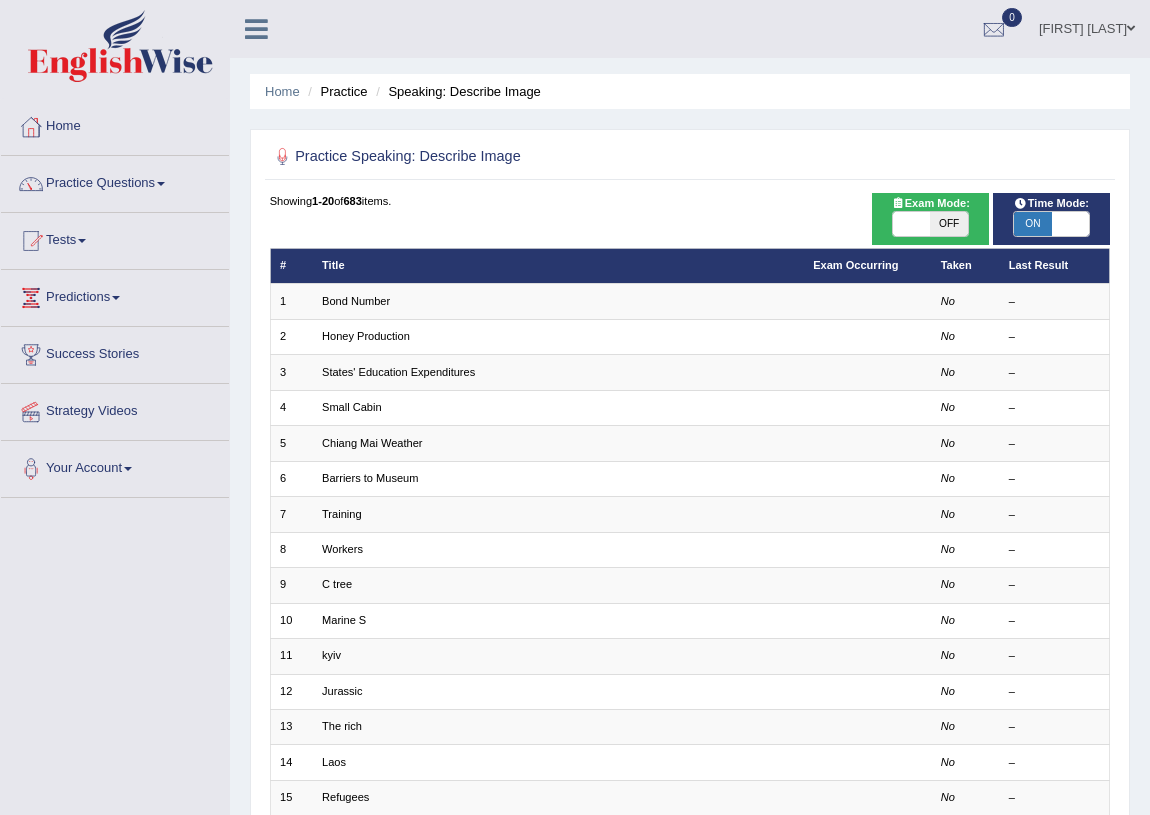 click on "ON" at bounding box center [1032, 224] 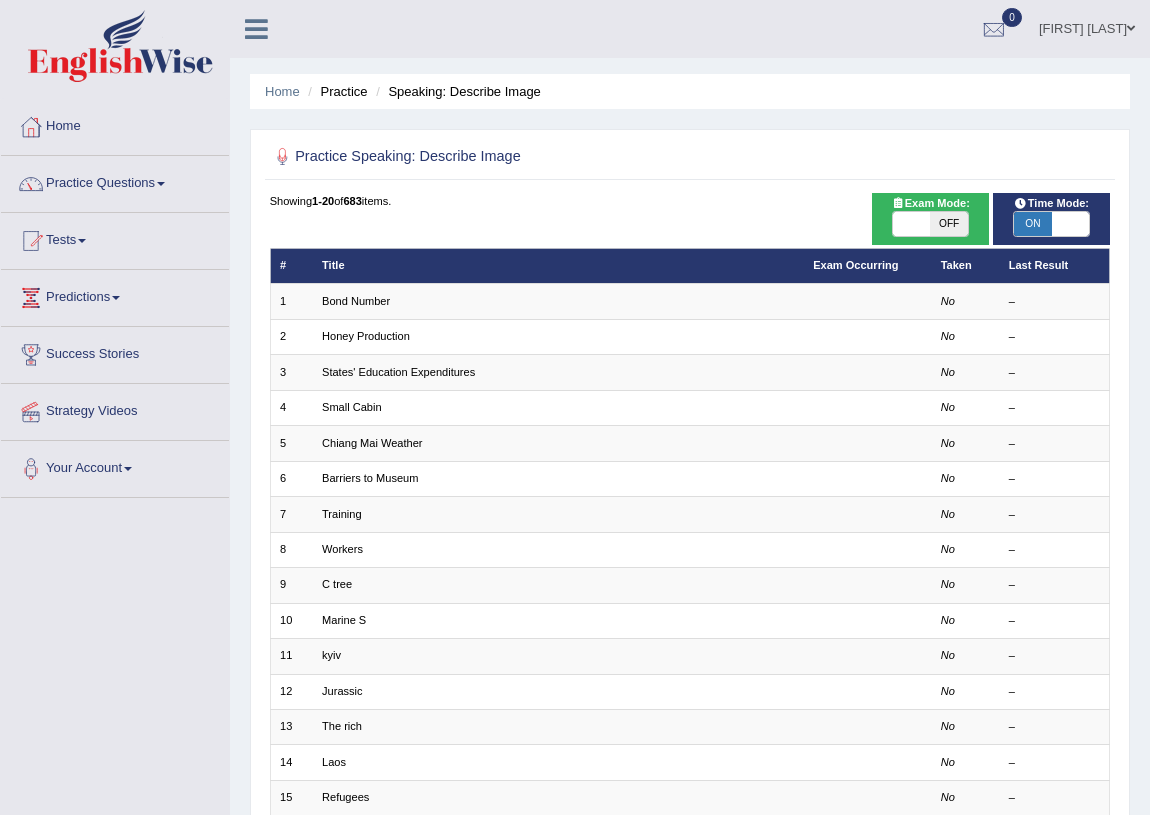 checkbox on "false" 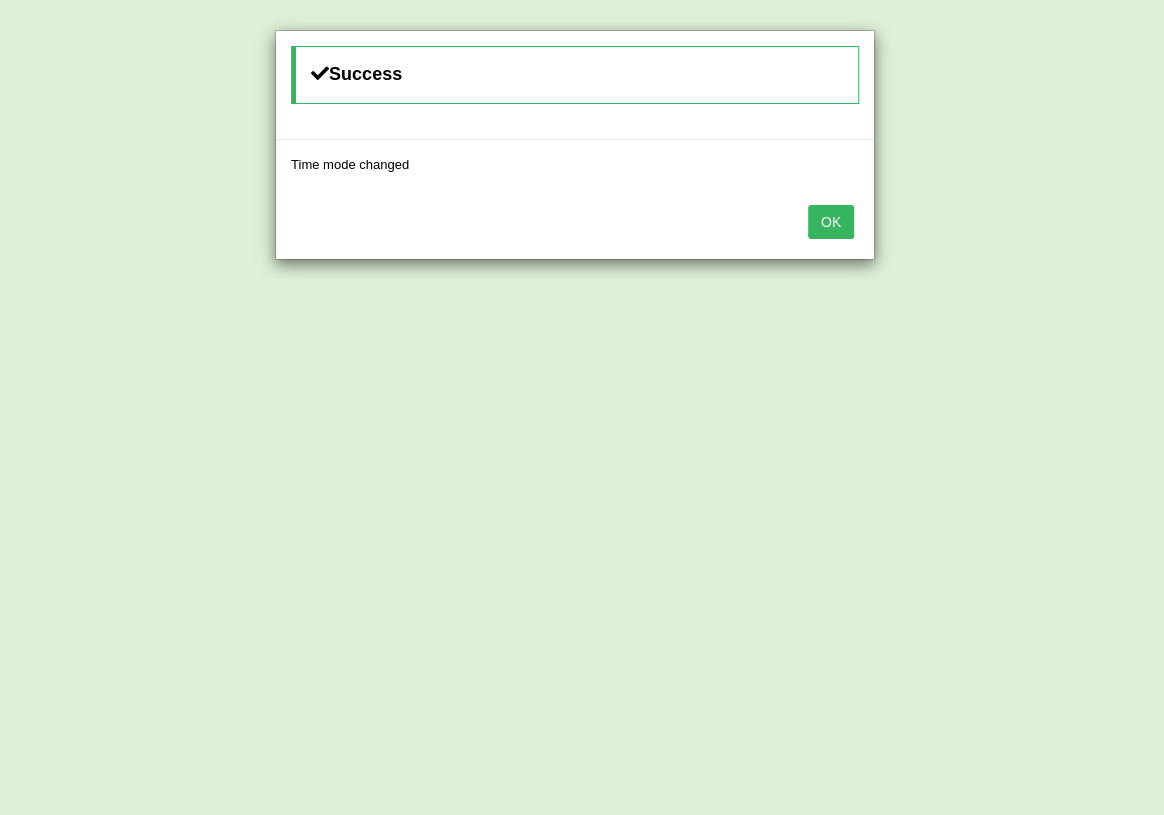 drag, startPoint x: 830, startPoint y: 211, endPoint x: 866, endPoint y: 230, distance: 40.706264 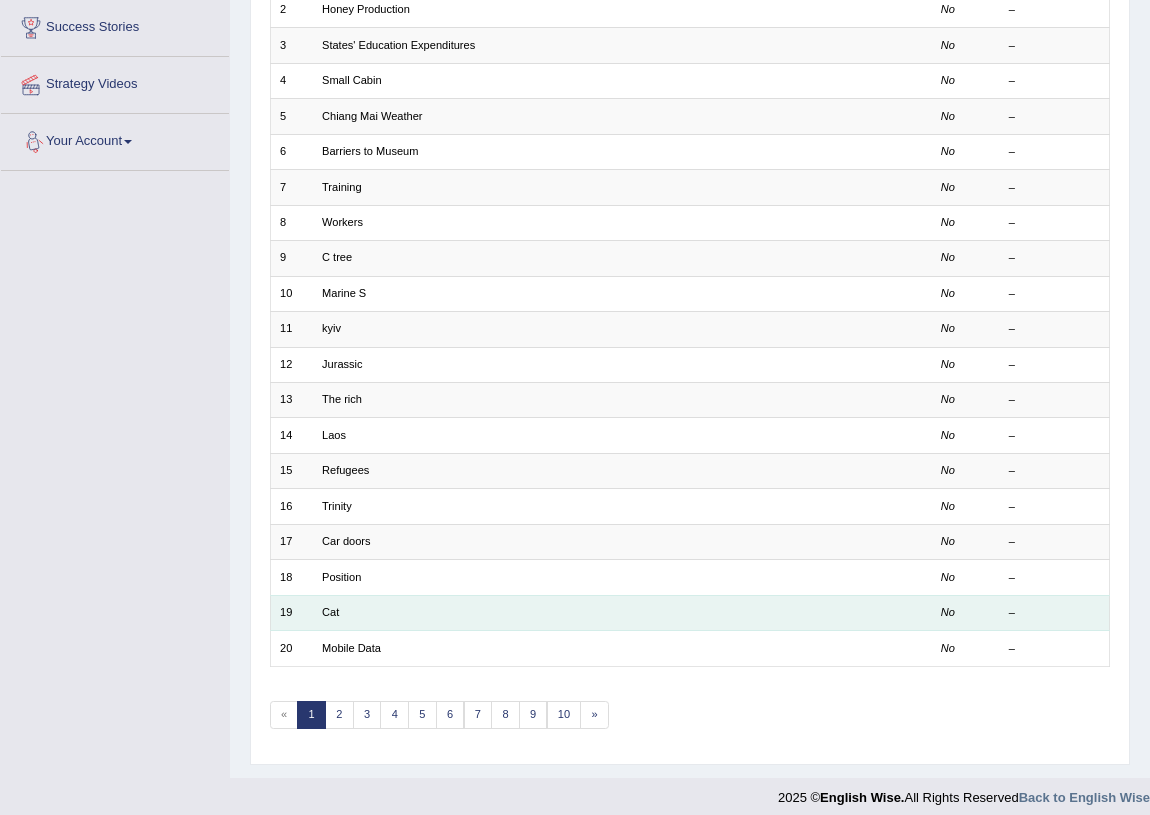 scroll, scrollTop: 338, scrollLeft: 0, axis: vertical 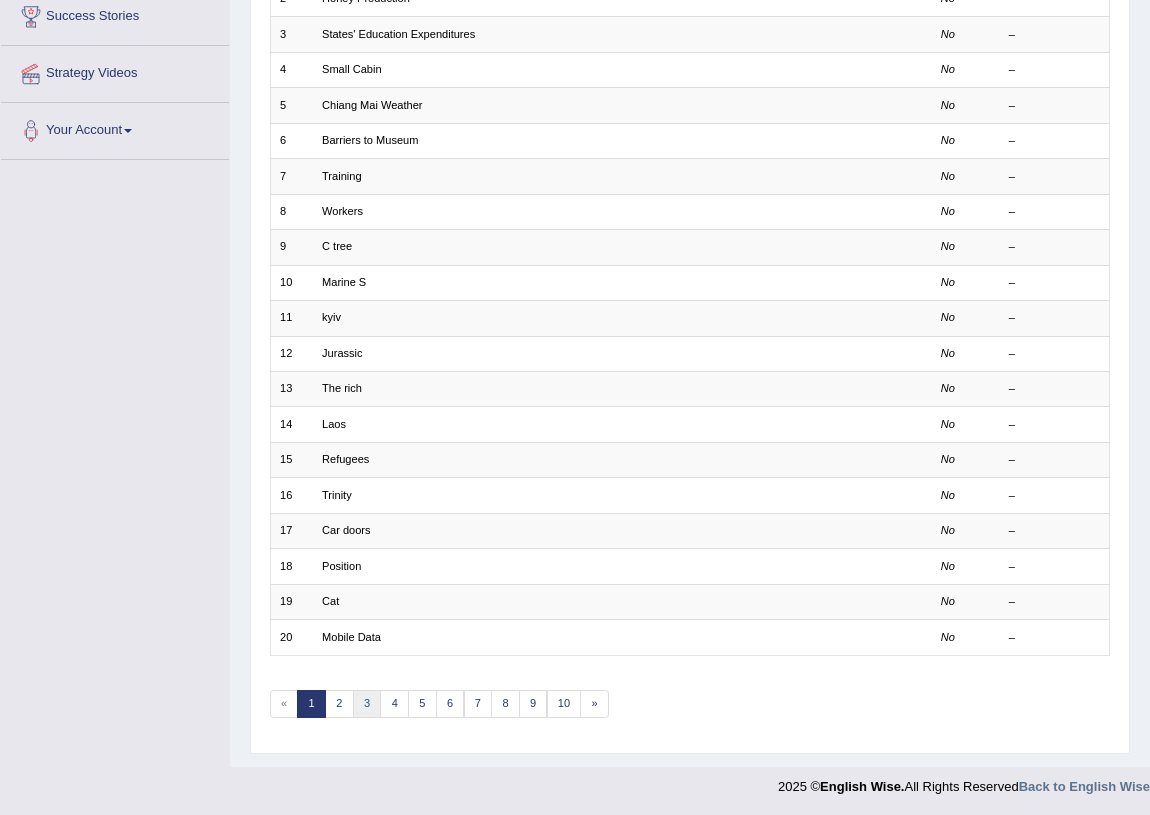 click on "3" at bounding box center (367, 704) 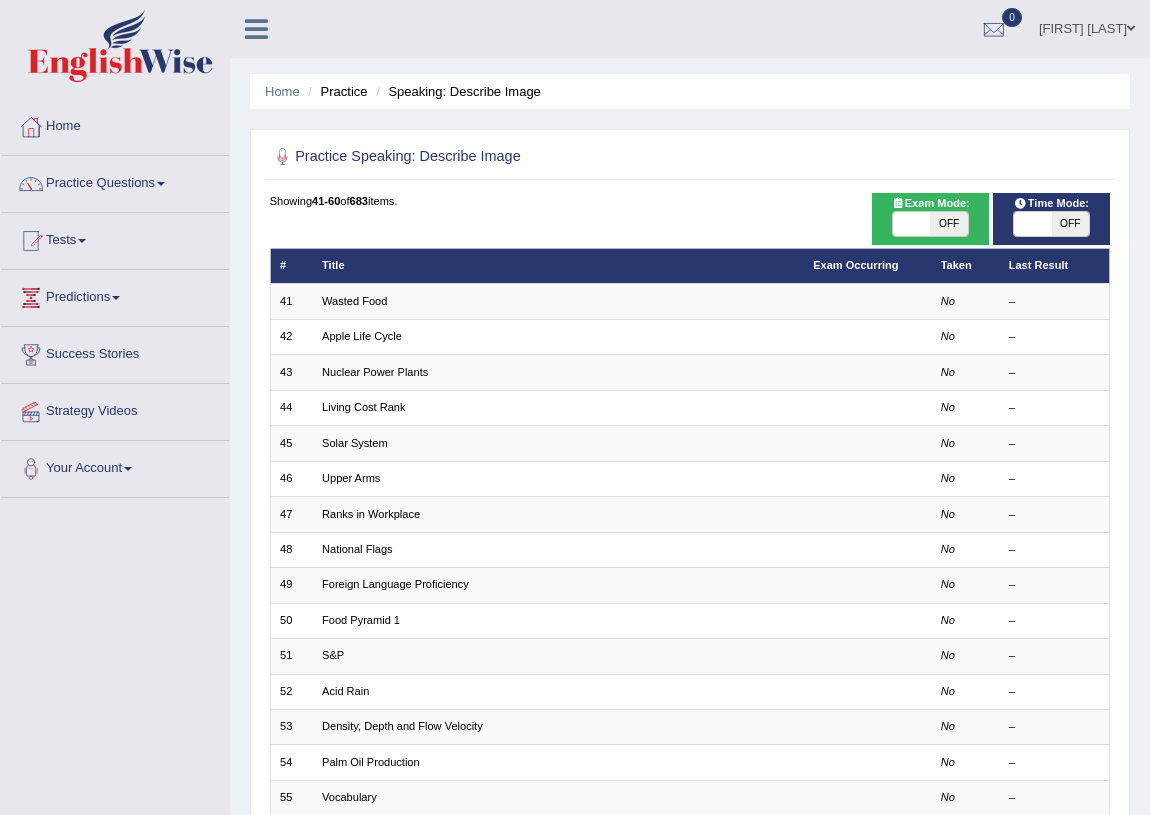 scroll, scrollTop: 0, scrollLeft: 0, axis: both 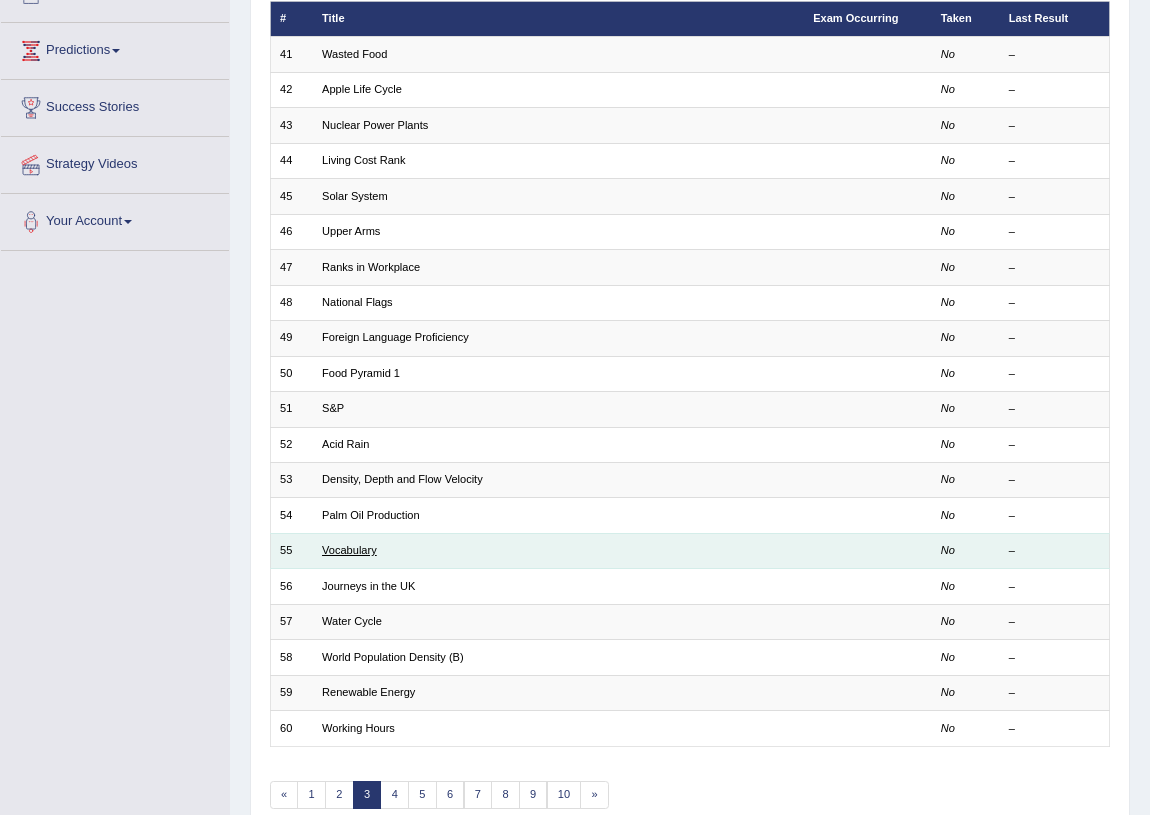 click on "Vocabulary" at bounding box center (349, 550) 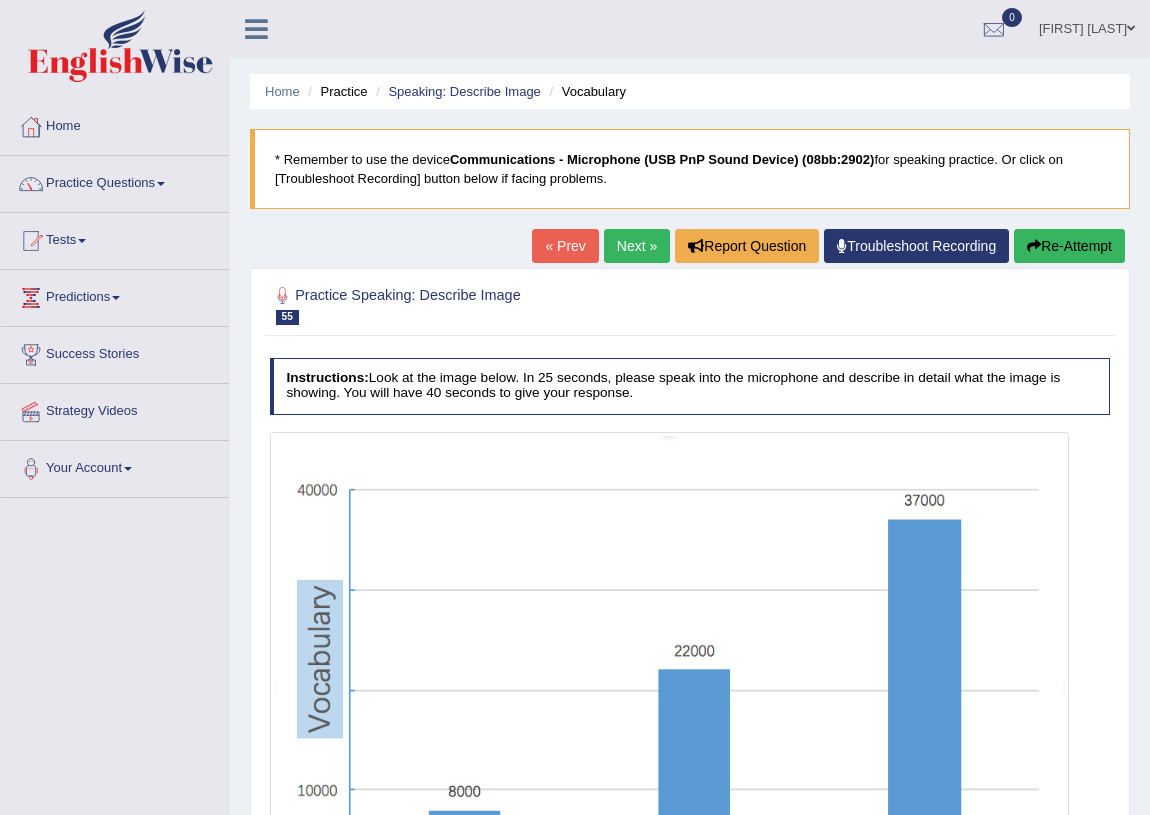scroll, scrollTop: 0, scrollLeft: 0, axis: both 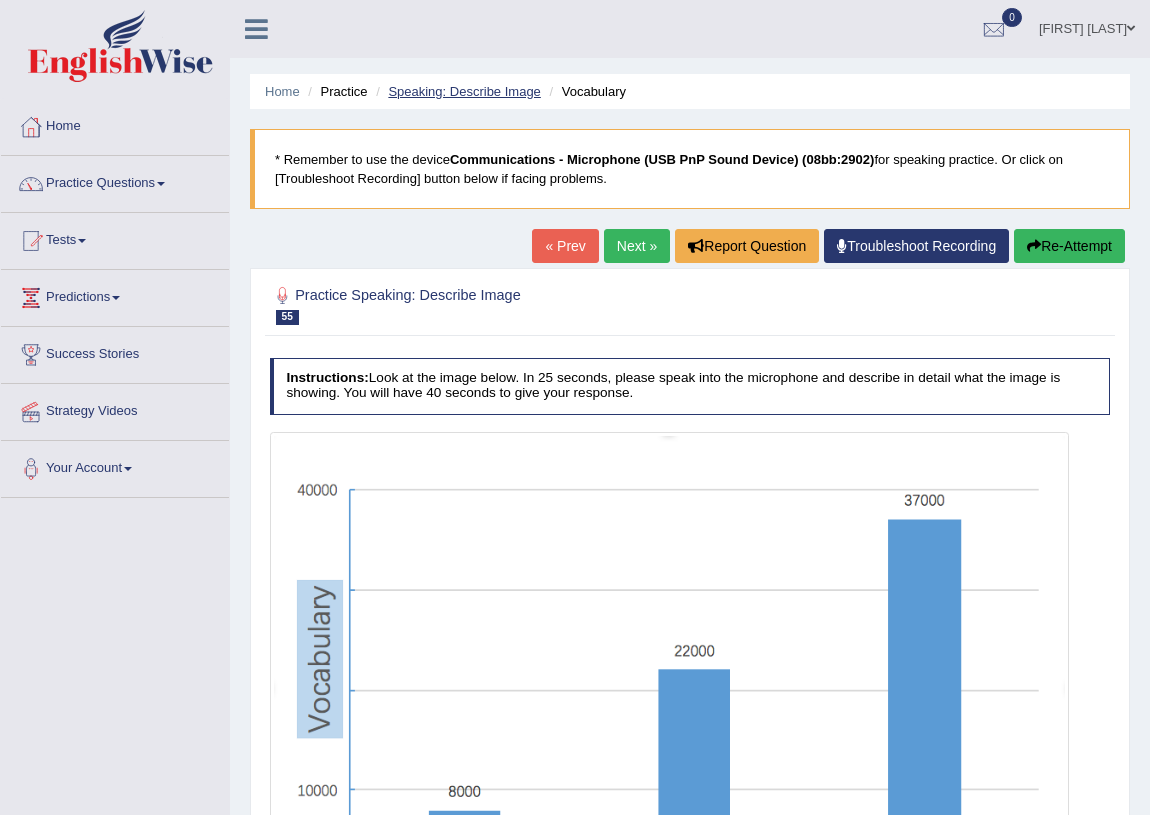 click on "Speaking: Describe Image" at bounding box center [464, 91] 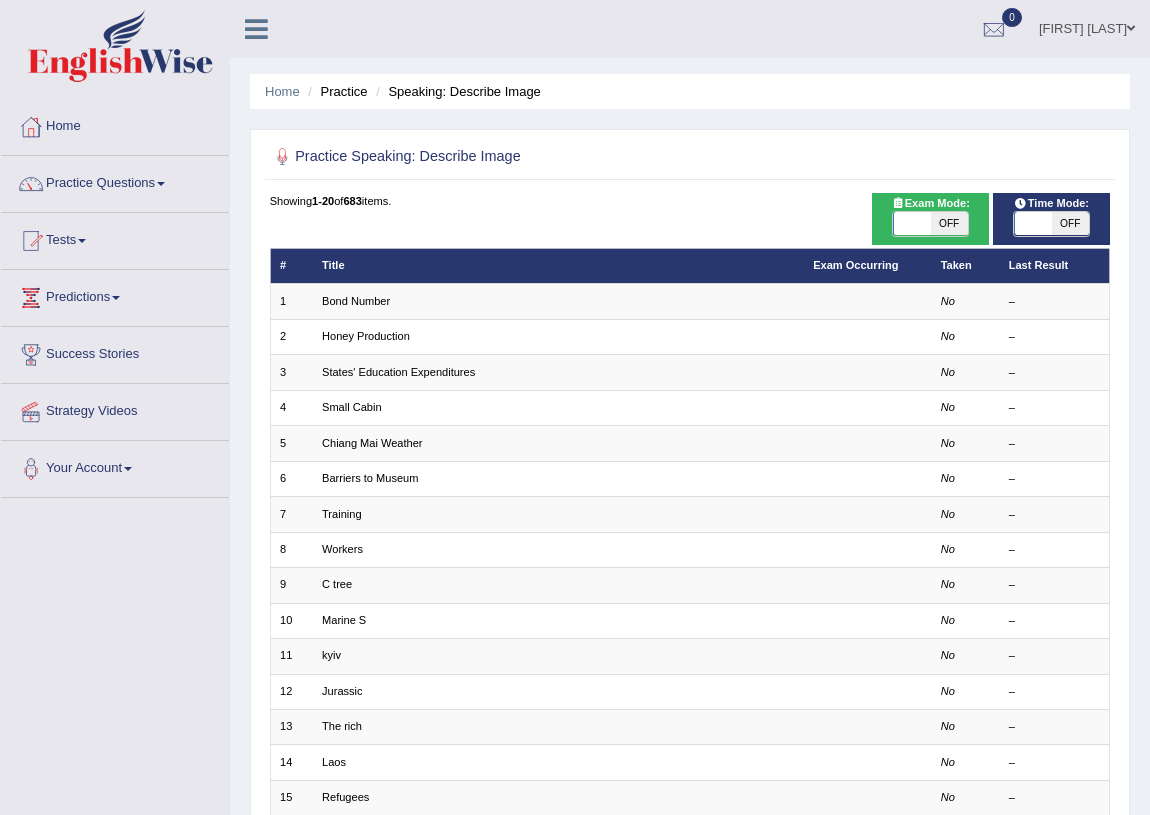 scroll, scrollTop: 0, scrollLeft: 0, axis: both 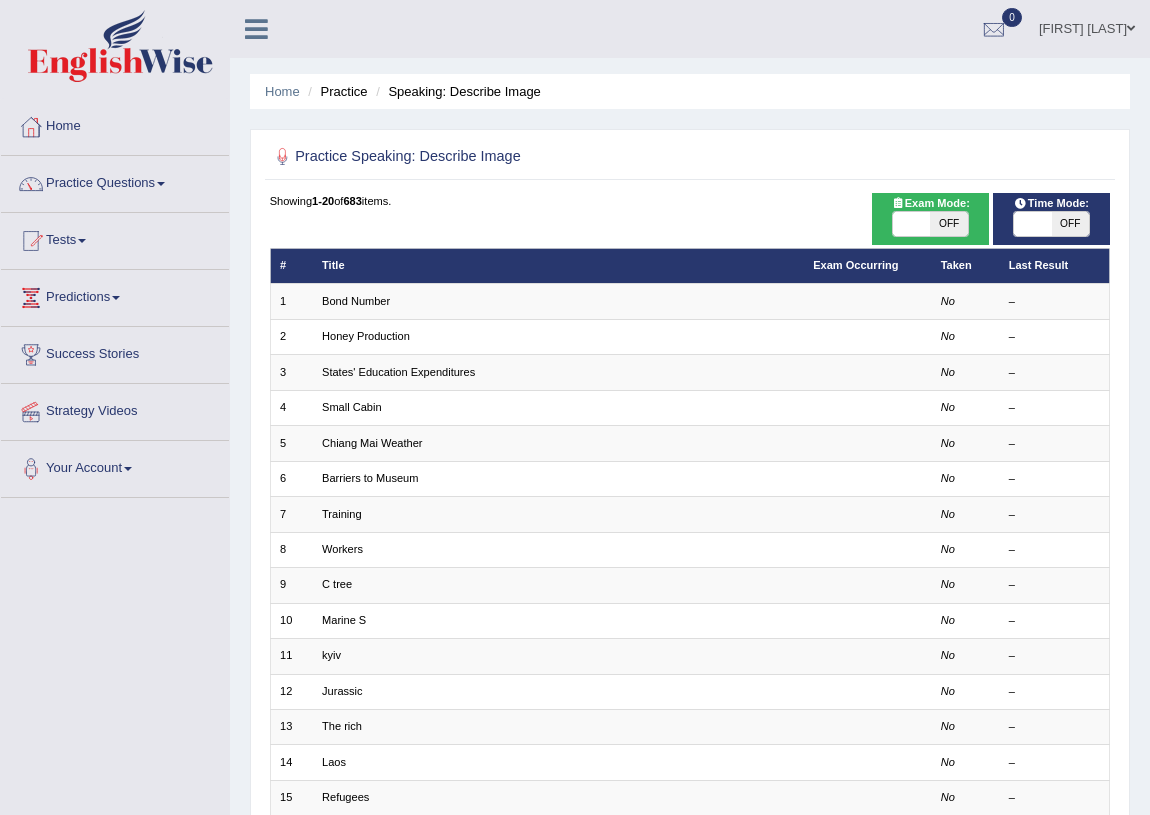 click on "OFF" at bounding box center (1070, 224) 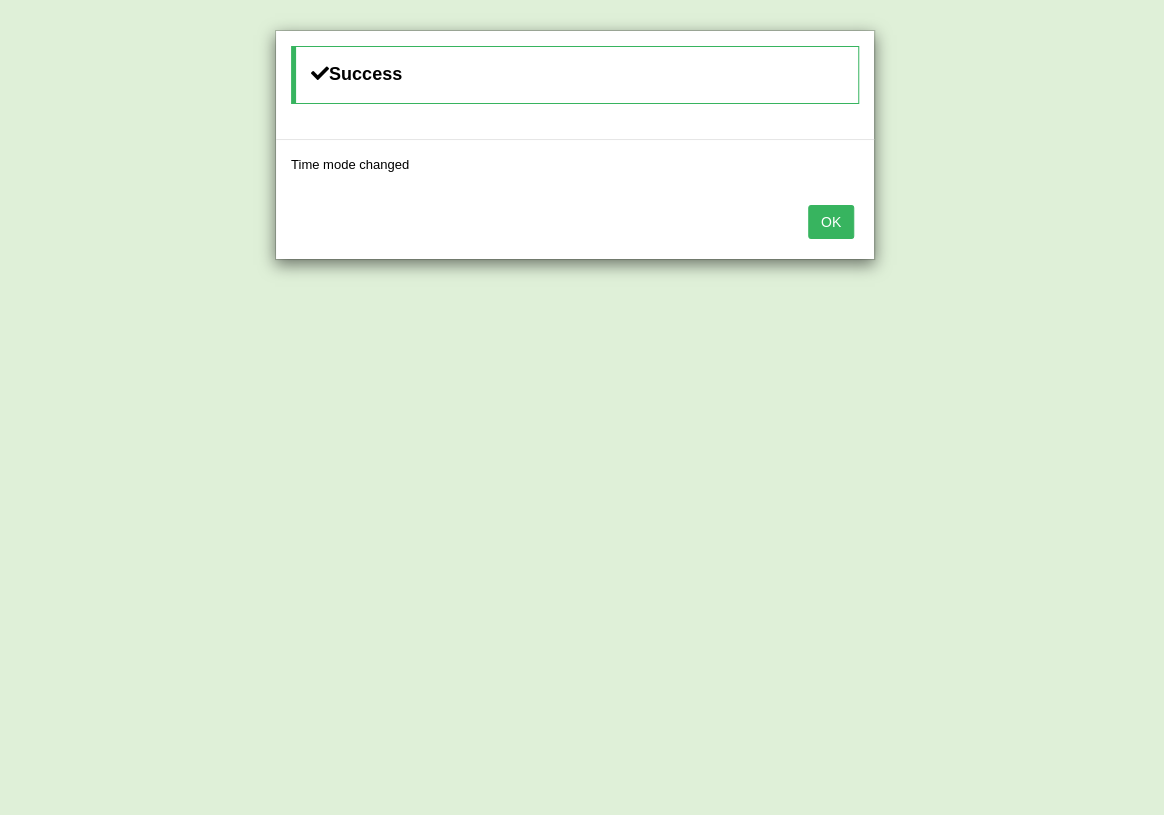 click on "OK" at bounding box center [831, 222] 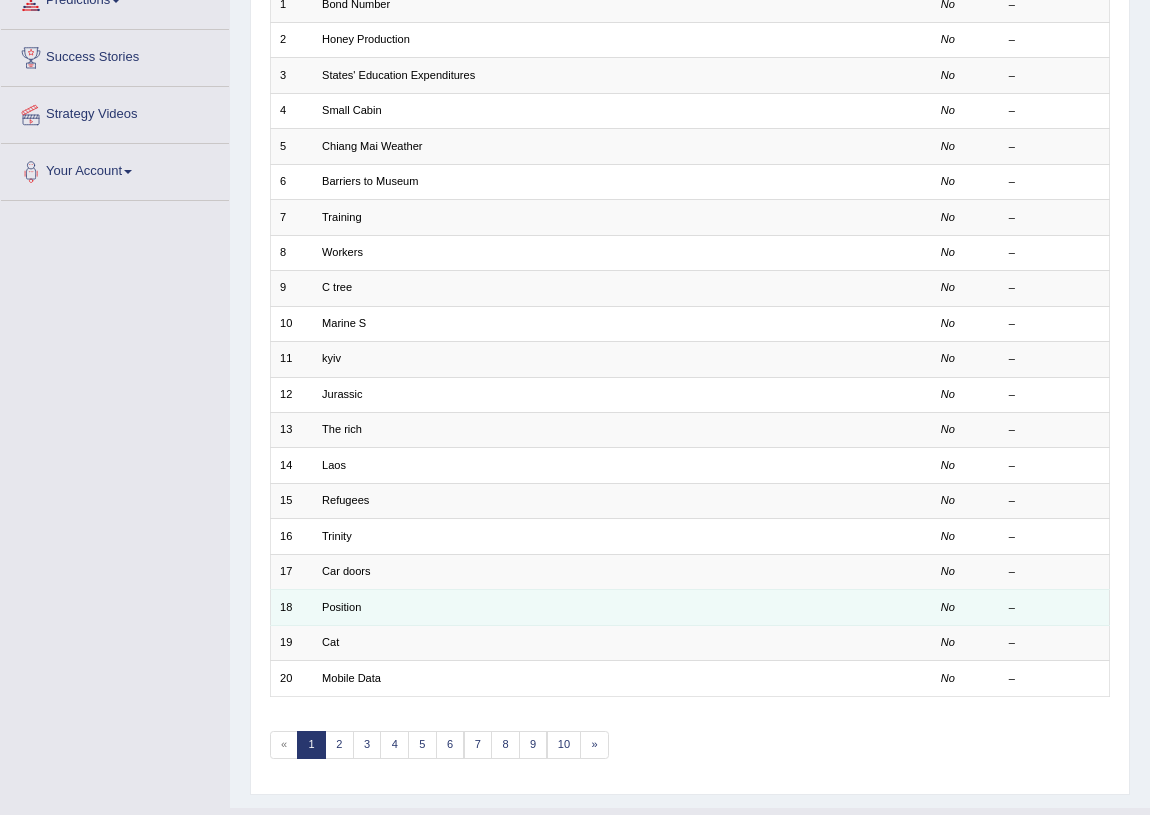 scroll, scrollTop: 338, scrollLeft: 0, axis: vertical 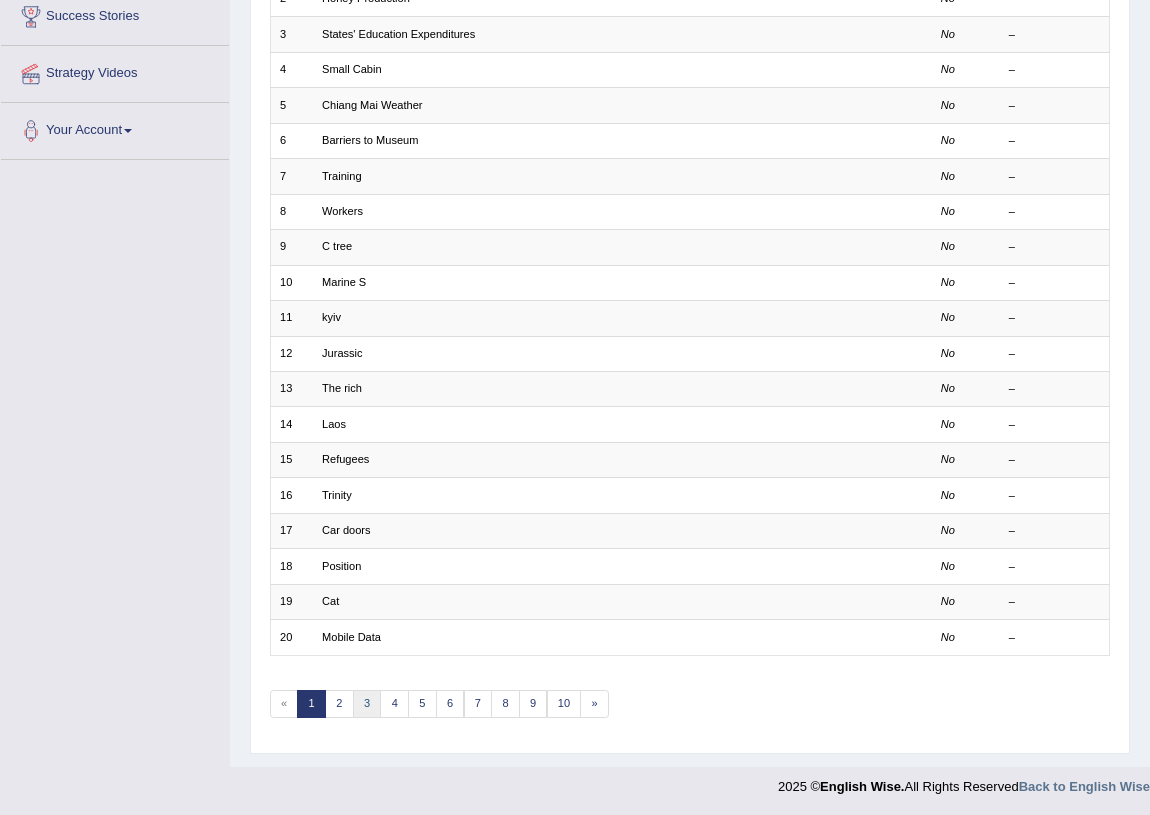 click on "3" at bounding box center [367, 704] 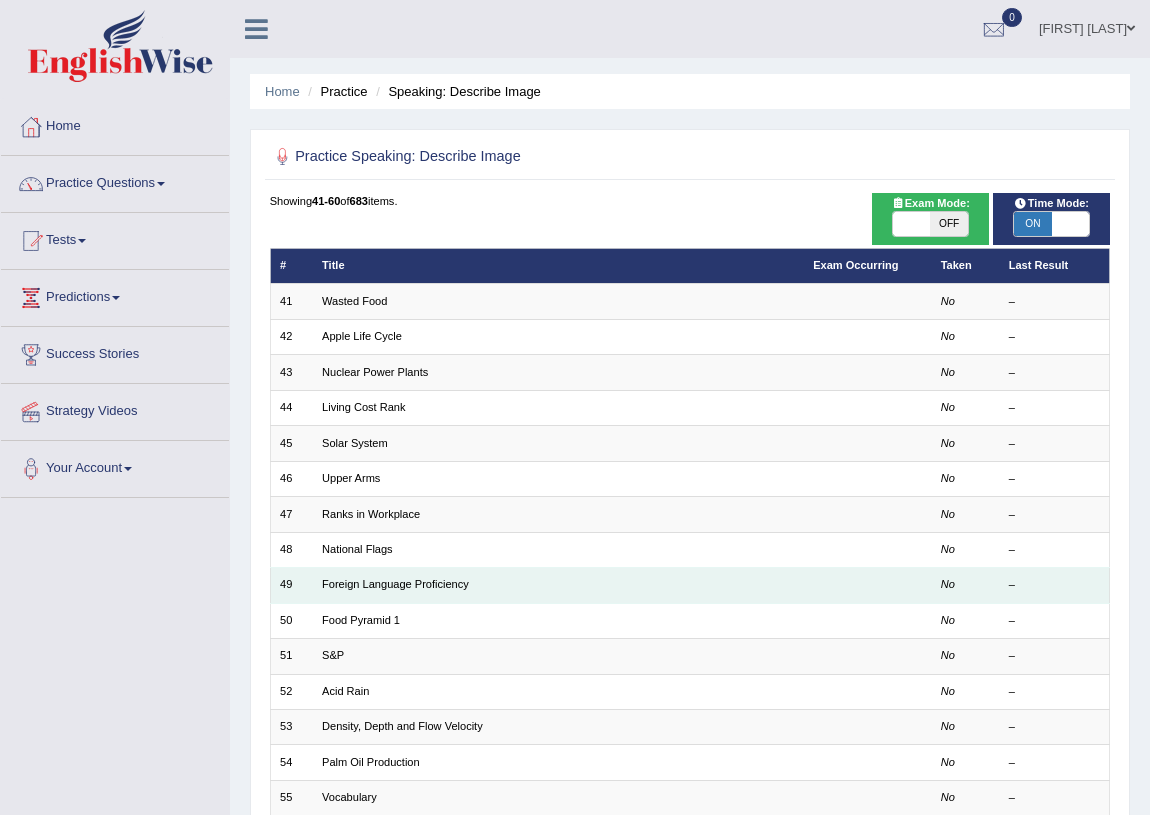 scroll, scrollTop: 0, scrollLeft: 0, axis: both 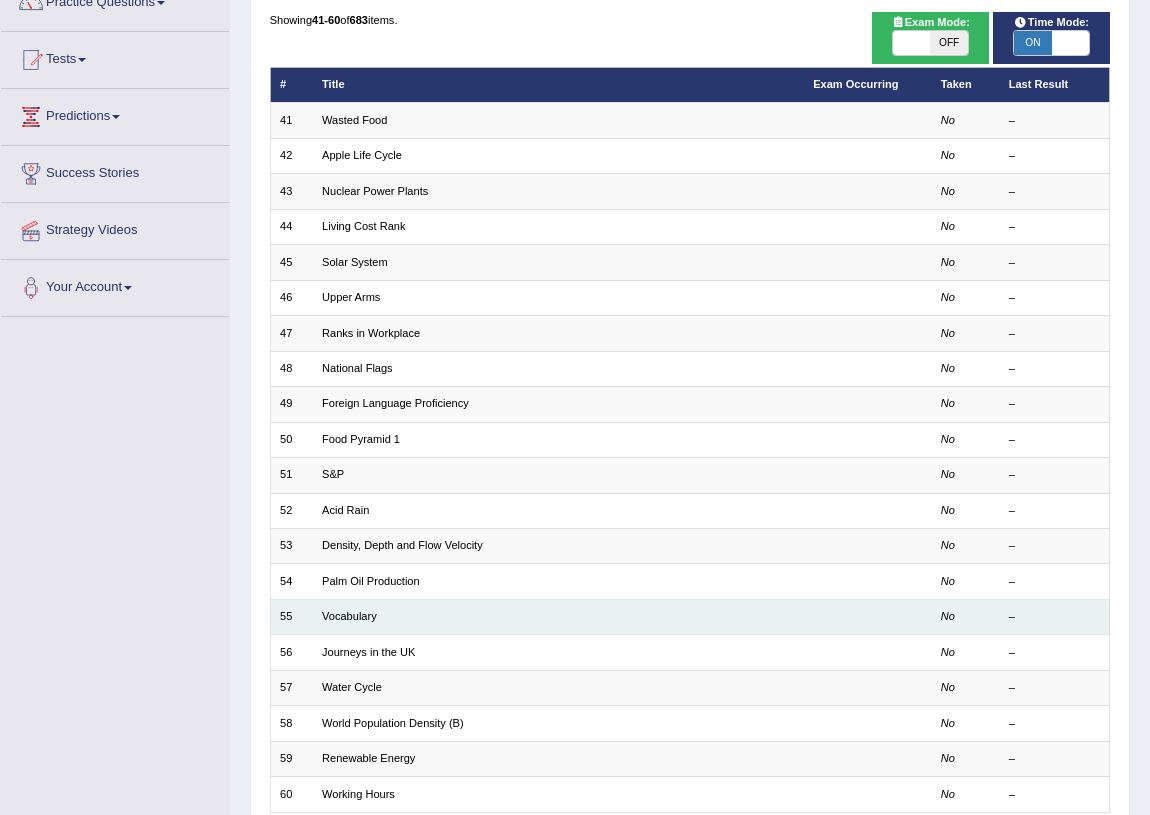 click on "Vocabulary" at bounding box center (558, 616) 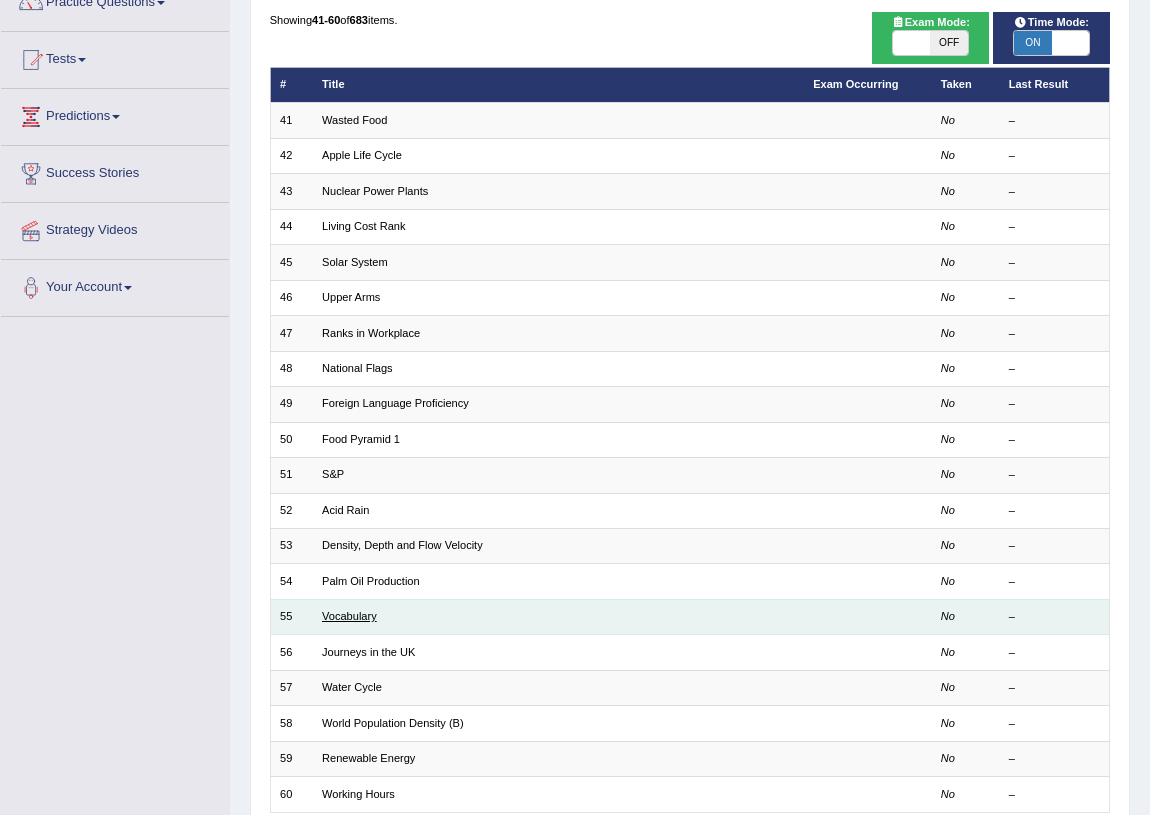 click on "Vocabulary" at bounding box center [349, 616] 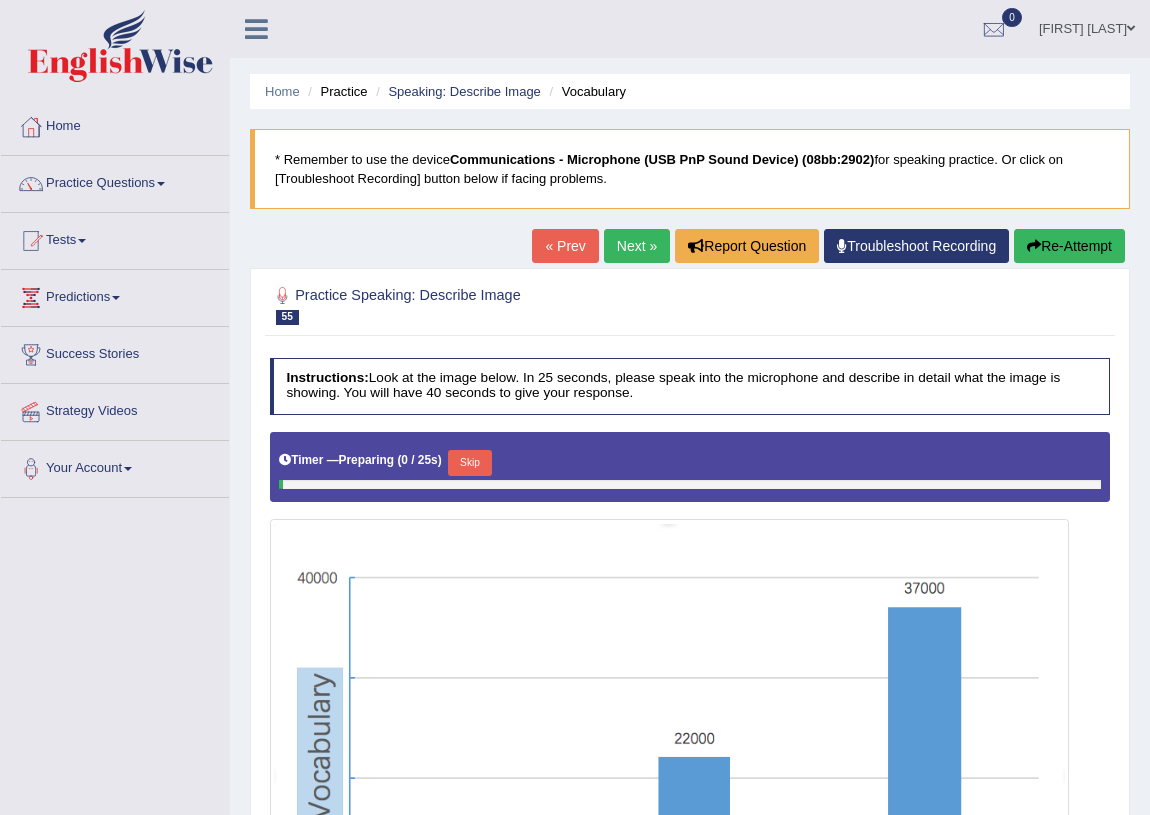 scroll, scrollTop: 0, scrollLeft: 0, axis: both 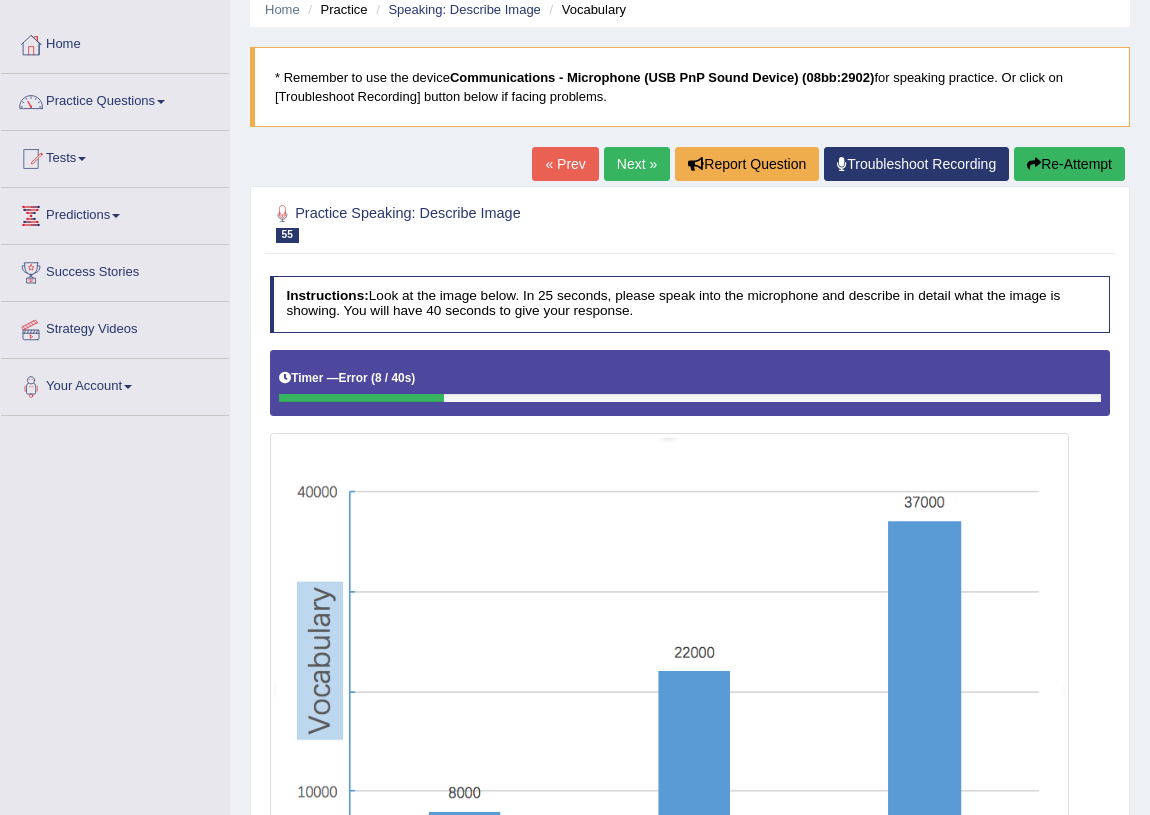 click on "Re-Attempt" at bounding box center [1069, 164] 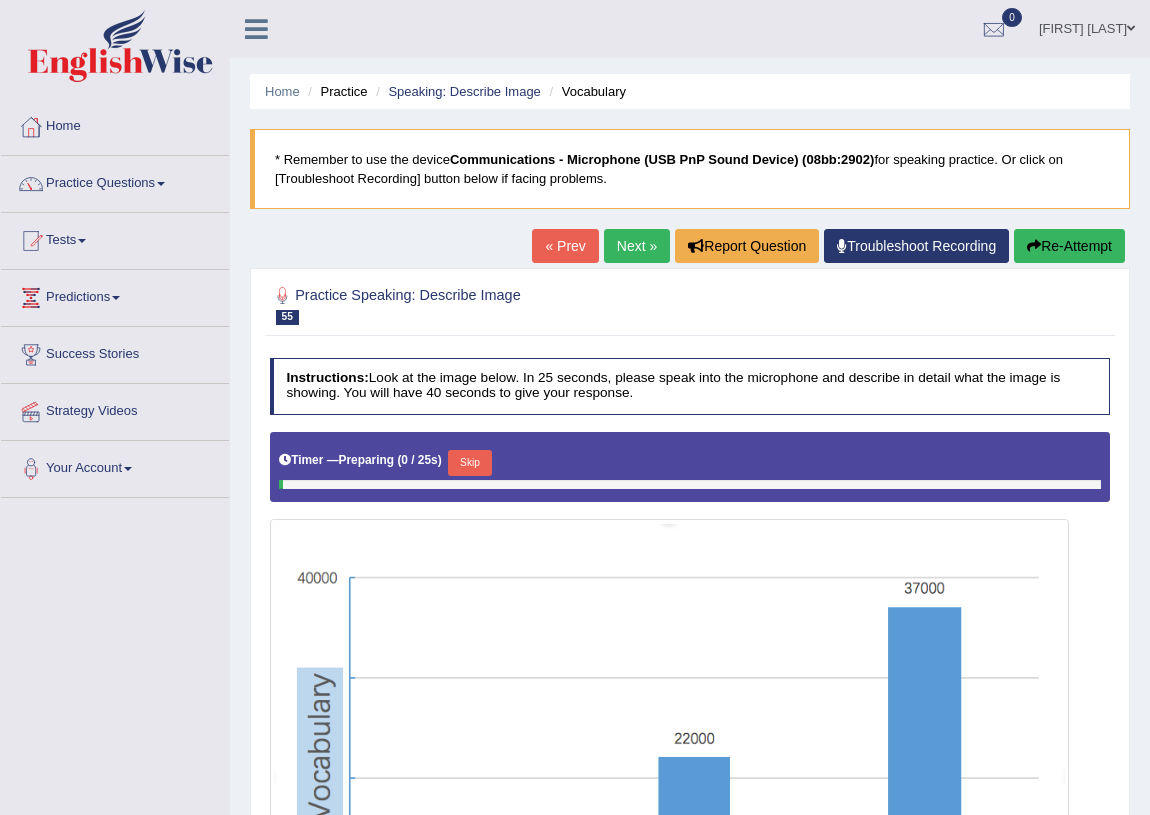 scroll, scrollTop: 82, scrollLeft: 0, axis: vertical 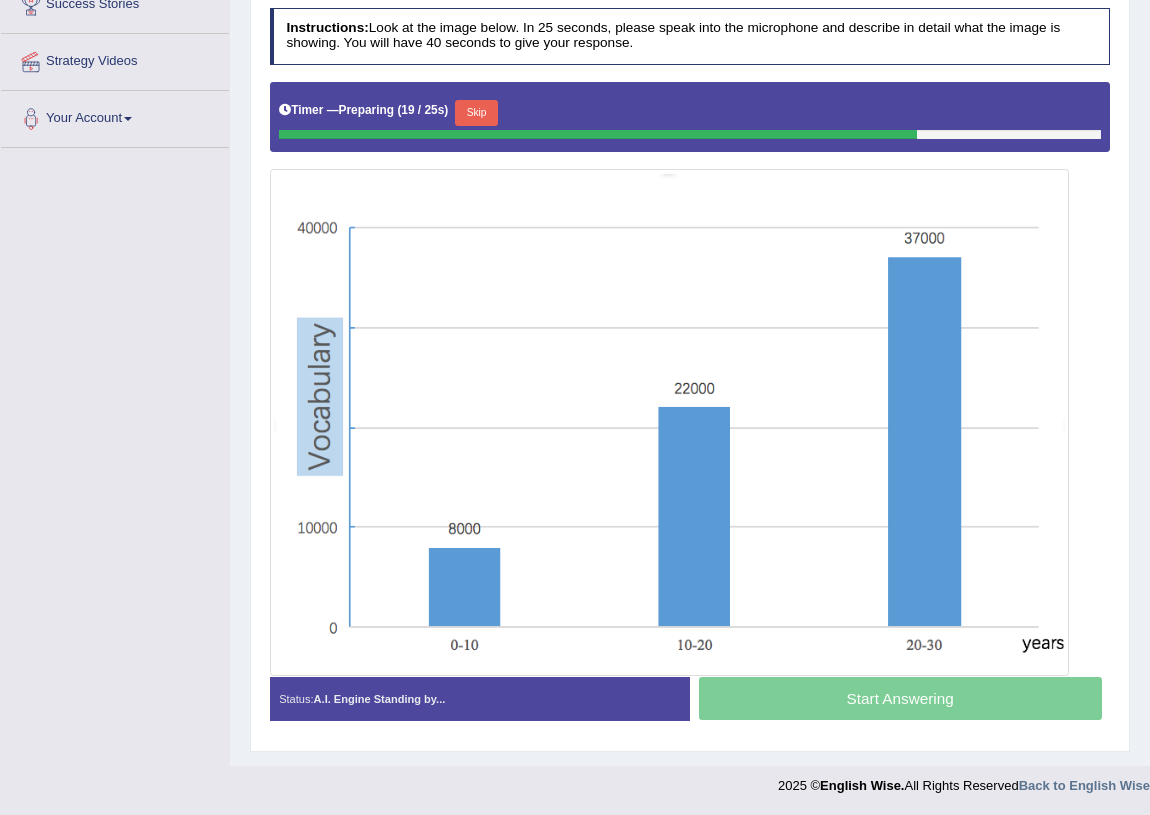 click on "Start Answering" at bounding box center (900, 701) 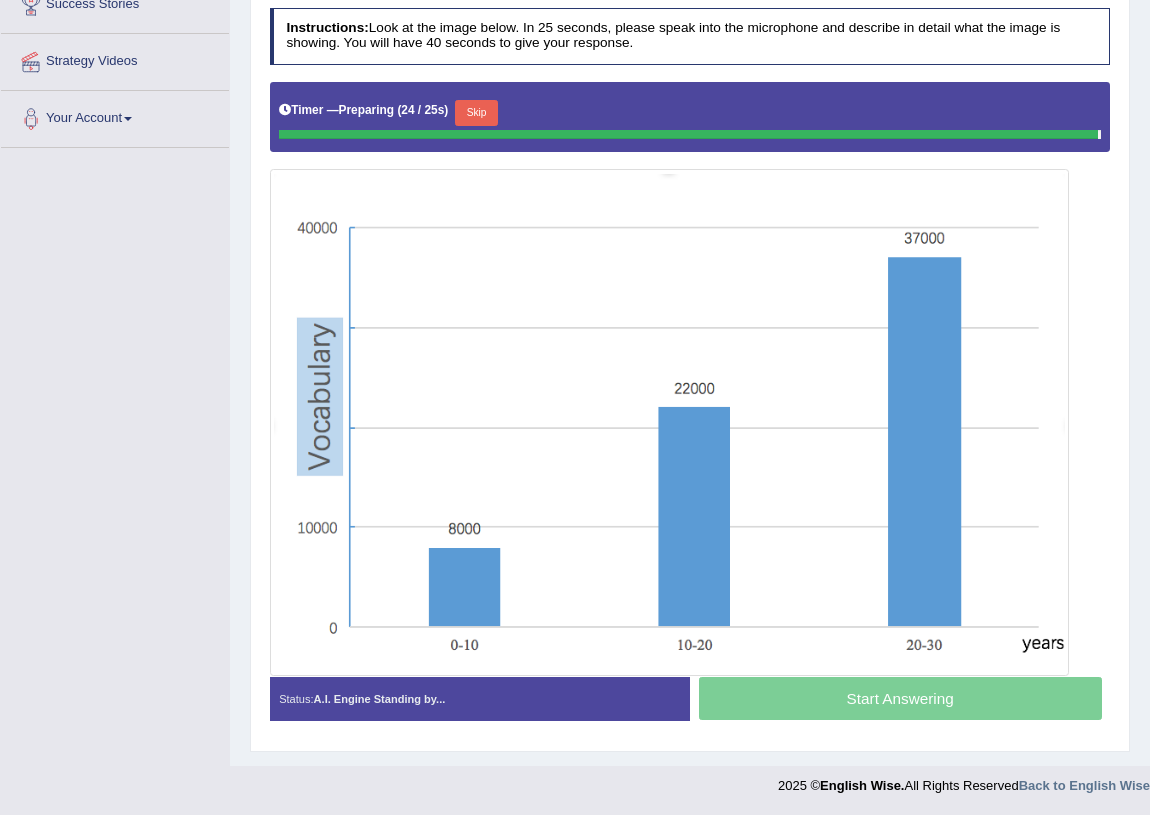 scroll, scrollTop: 345, scrollLeft: 0, axis: vertical 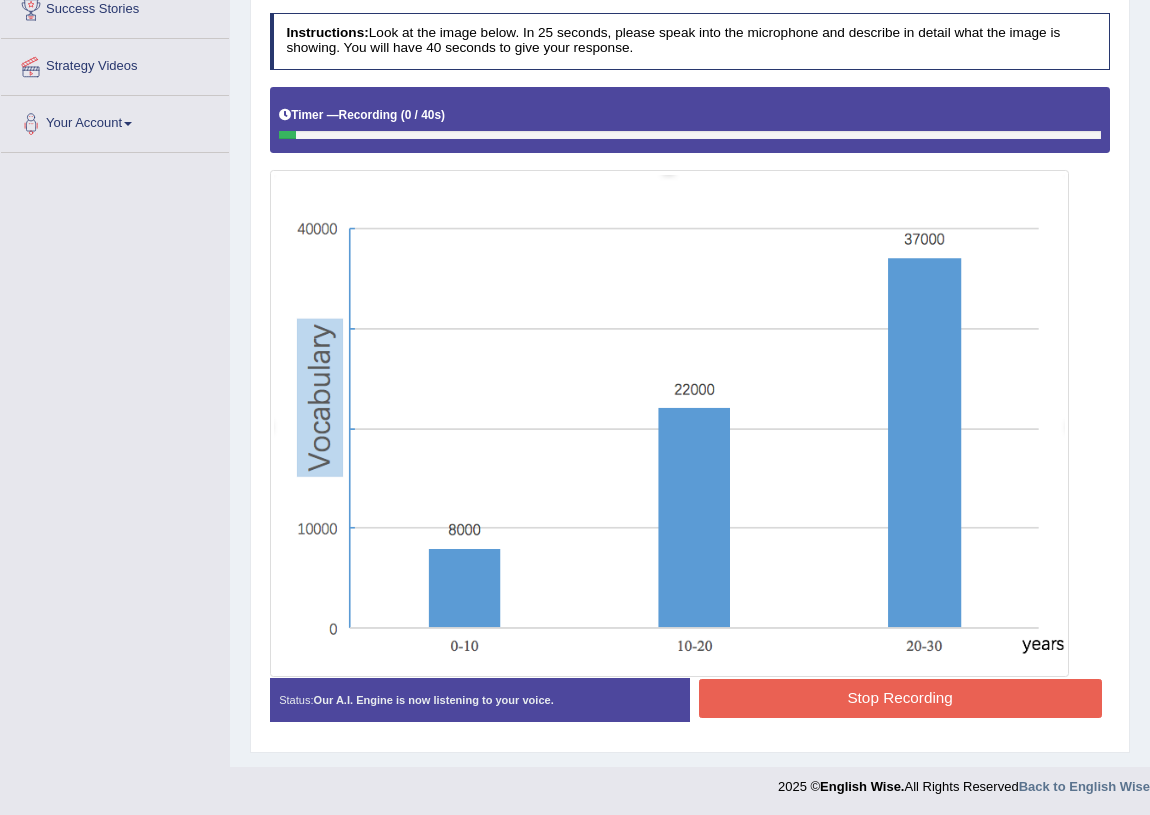 click on "Stop Recording" at bounding box center (900, 698) 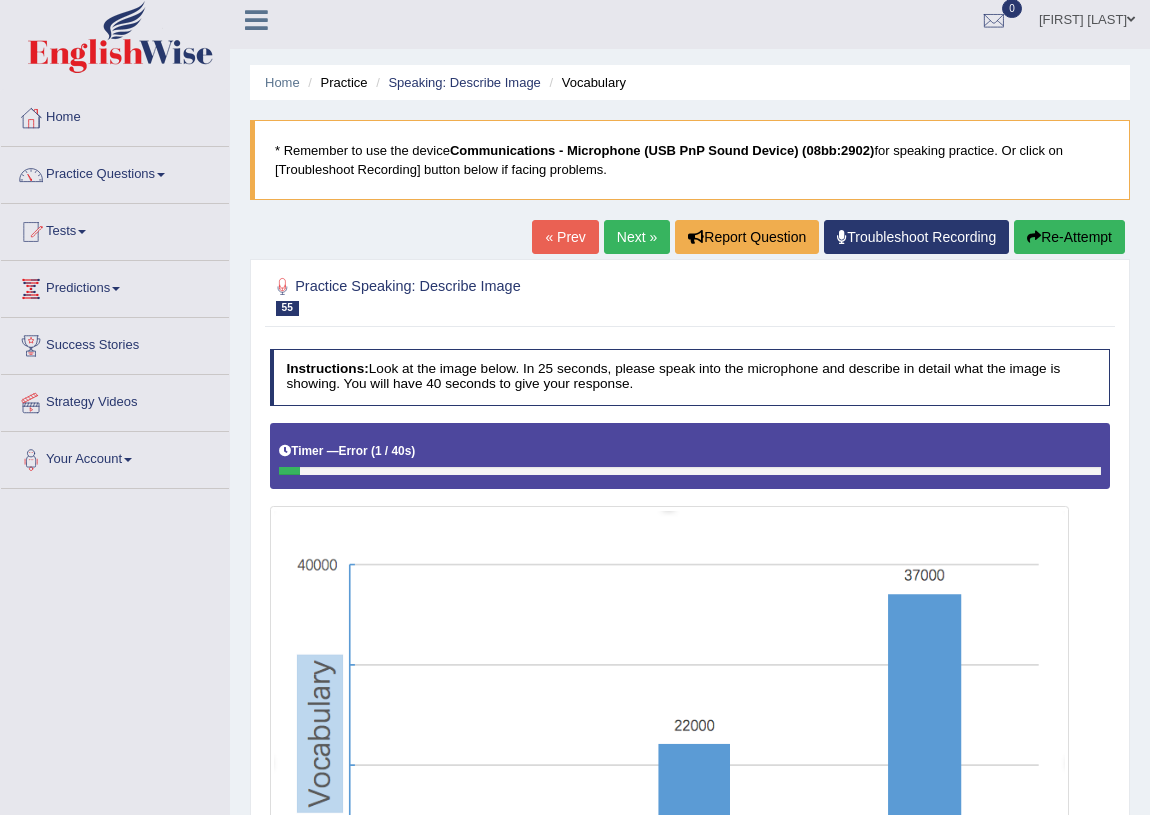 scroll, scrollTop: 0, scrollLeft: 0, axis: both 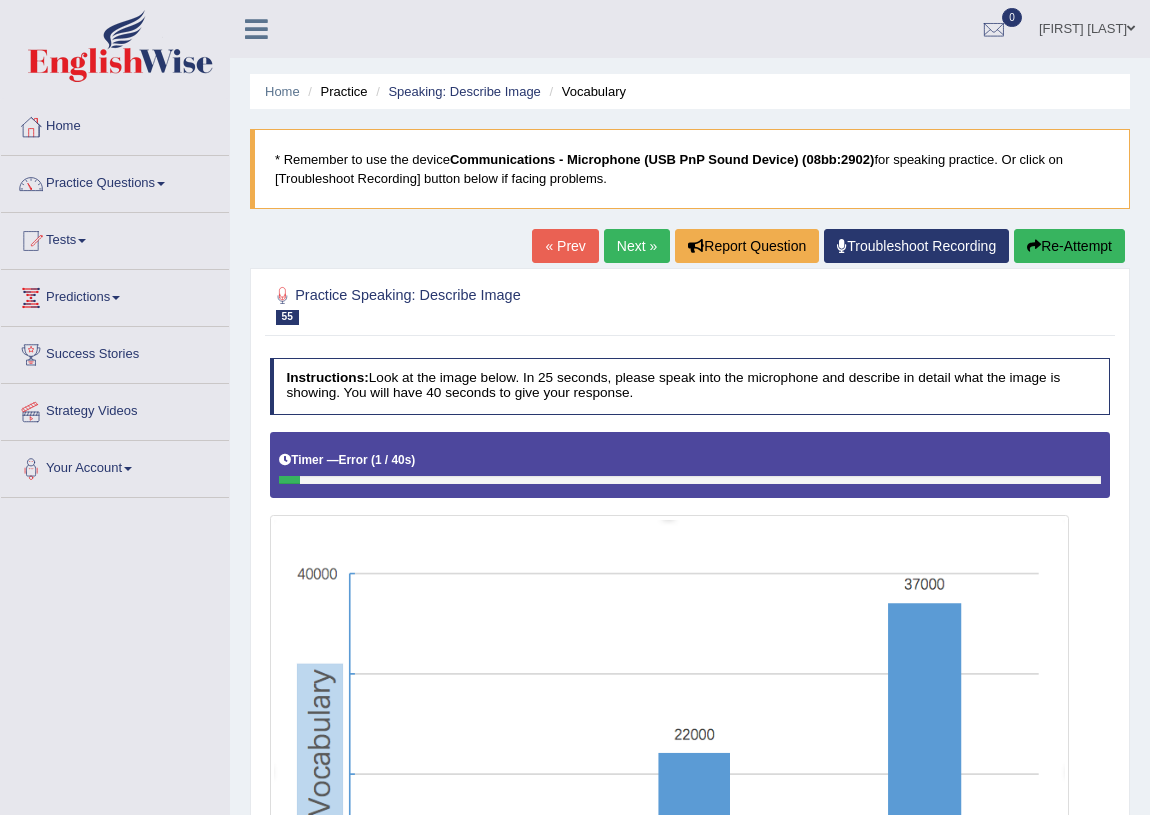 click on "Re-Attempt" at bounding box center (1069, 246) 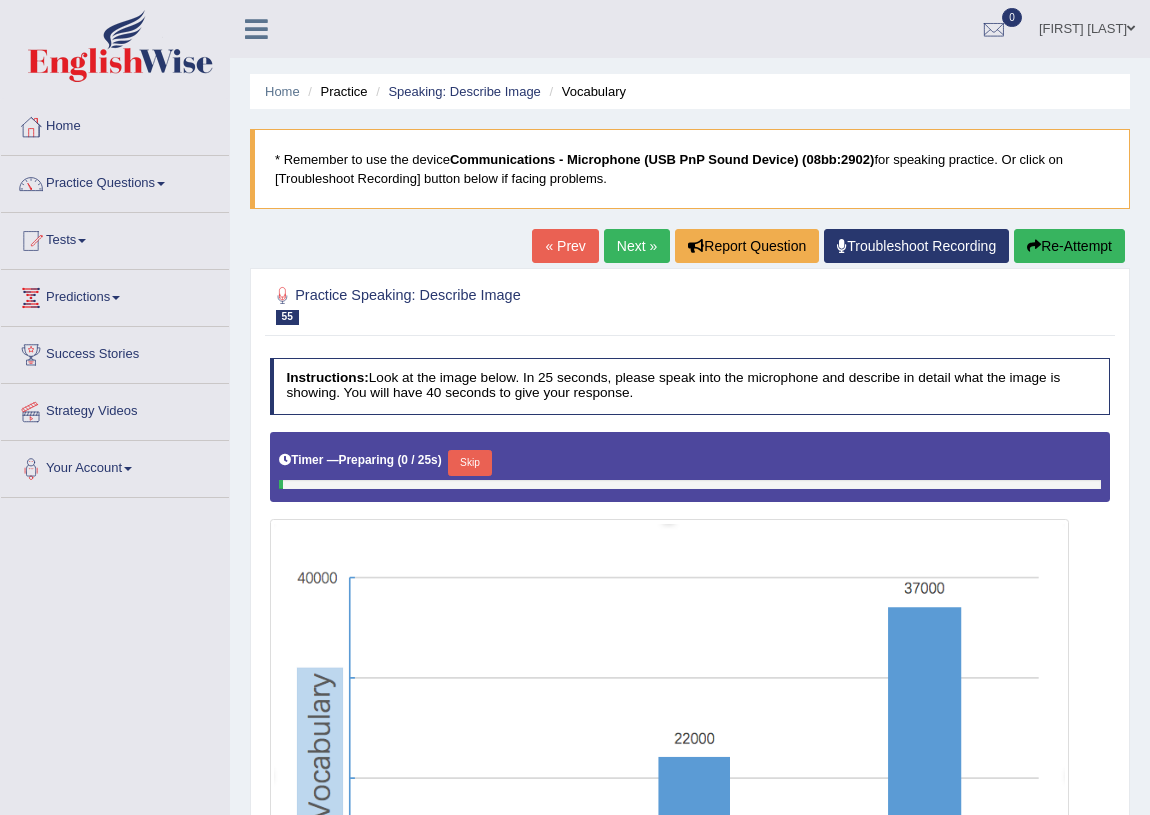 scroll, scrollTop: 0, scrollLeft: 0, axis: both 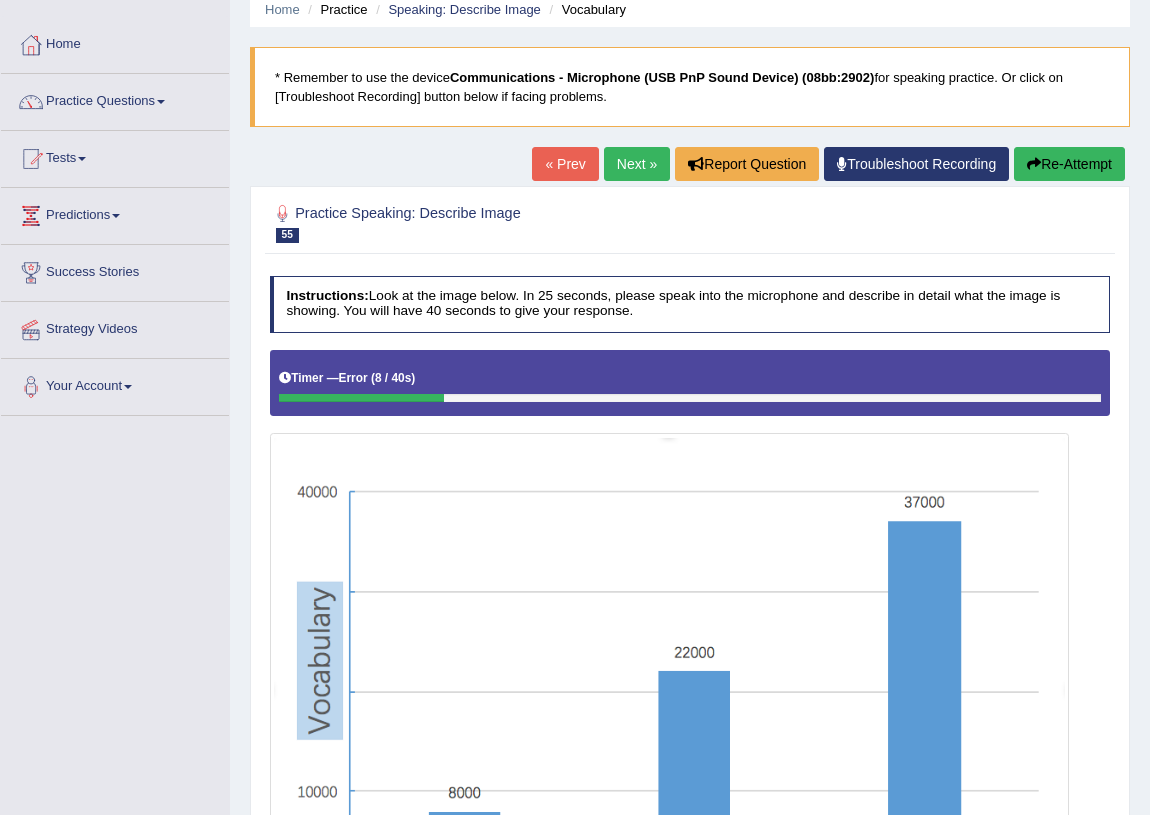 click on "Re-Attempt" at bounding box center (1069, 164) 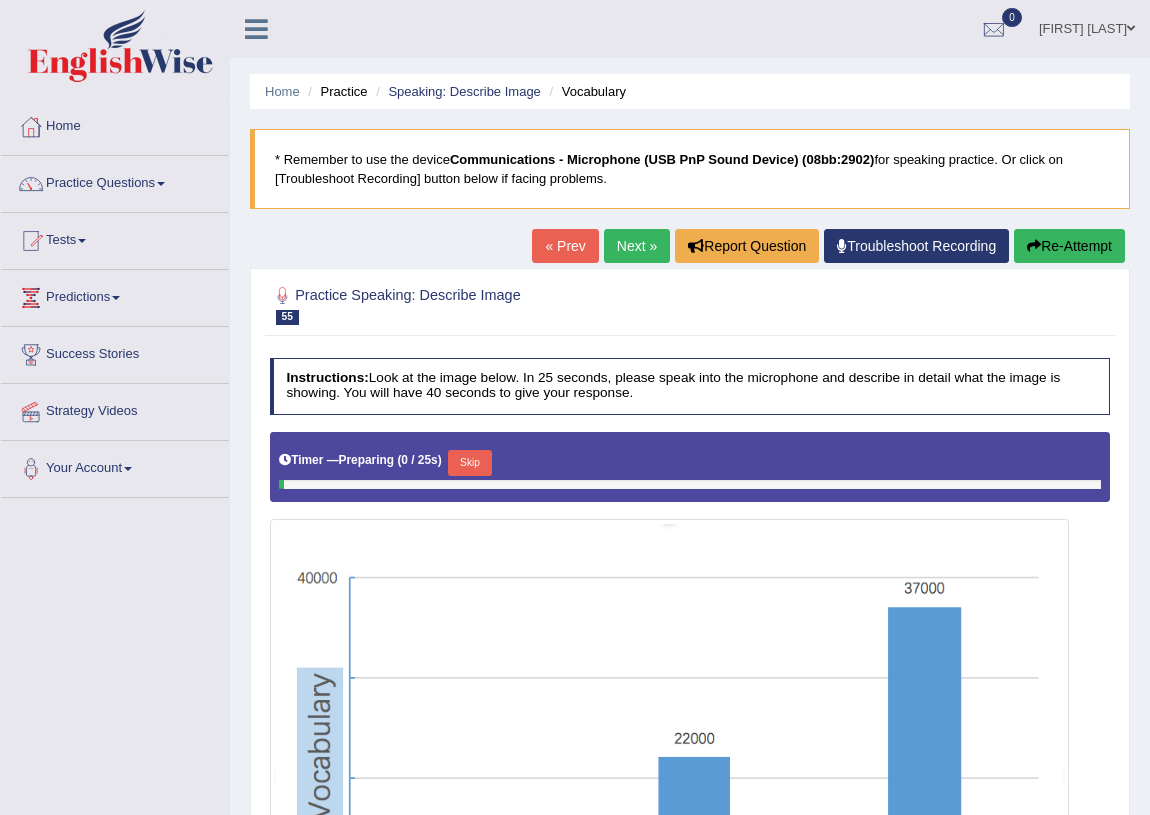 scroll, scrollTop: 82, scrollLeft: 0, axis: vertical 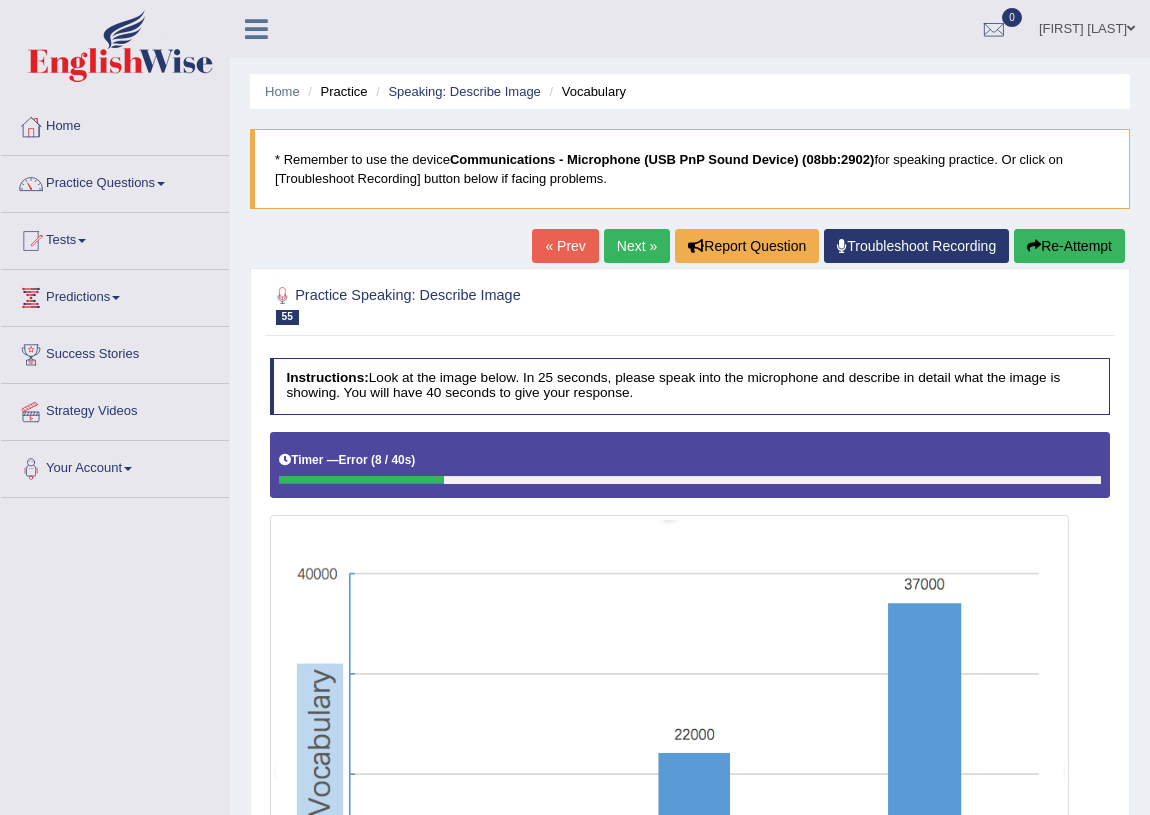 click at bounding box center [1034, 246] 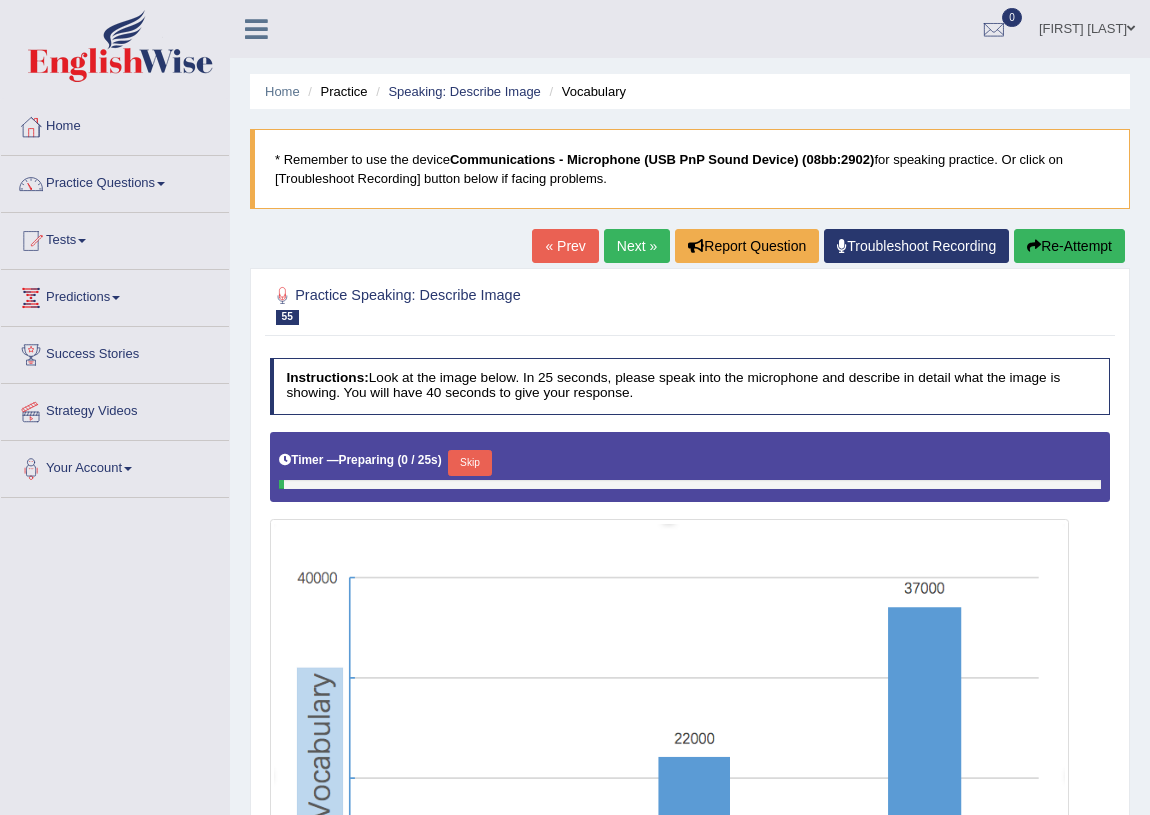 scroll, scrollTop: 0, scrollLeft: 0, axis: both 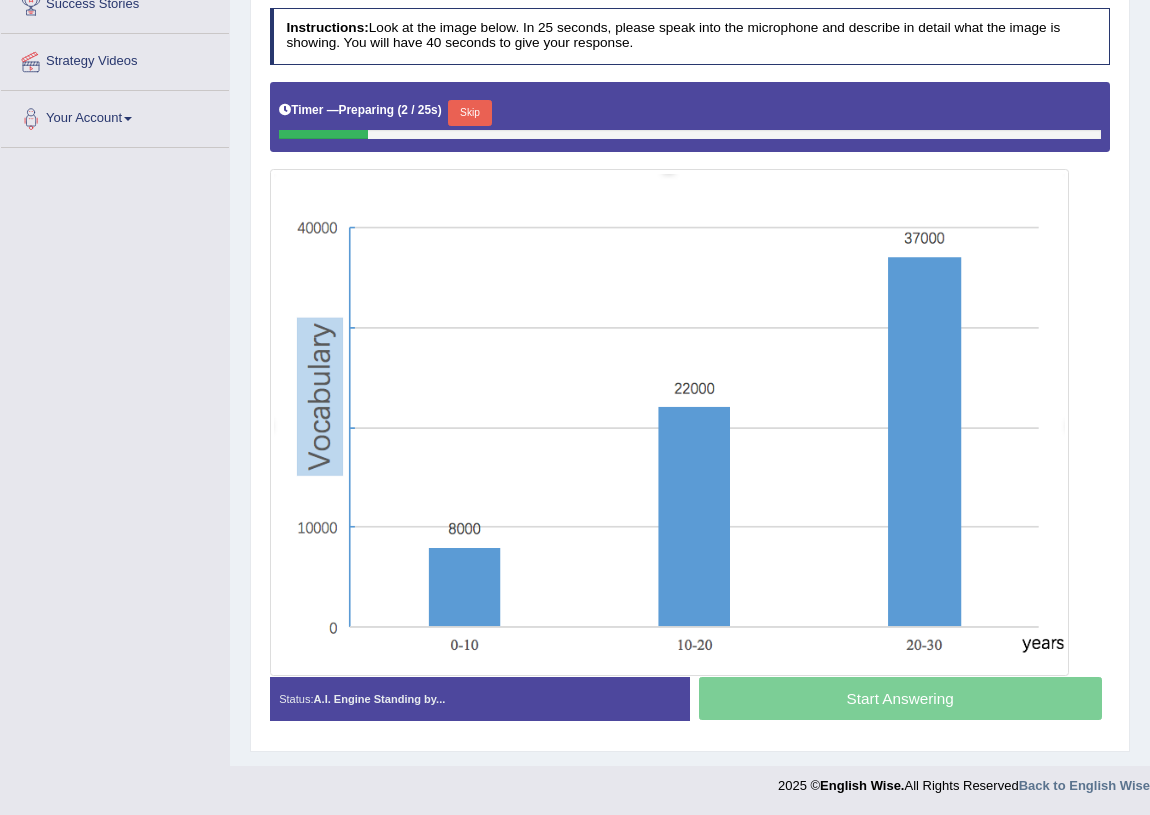 click on "Start Answering" at bounding box center [900, 701] 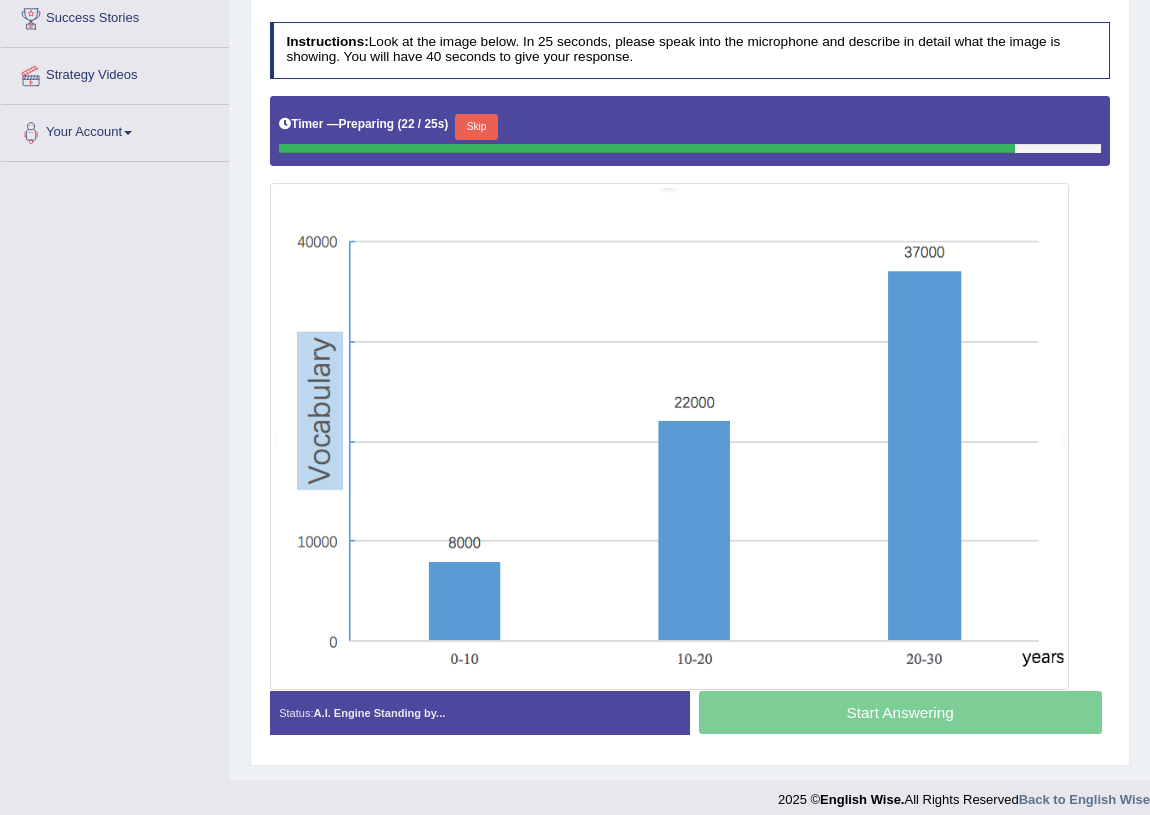 scroll, scrollTop: 350, scrollLeft: 0, axis: vertical 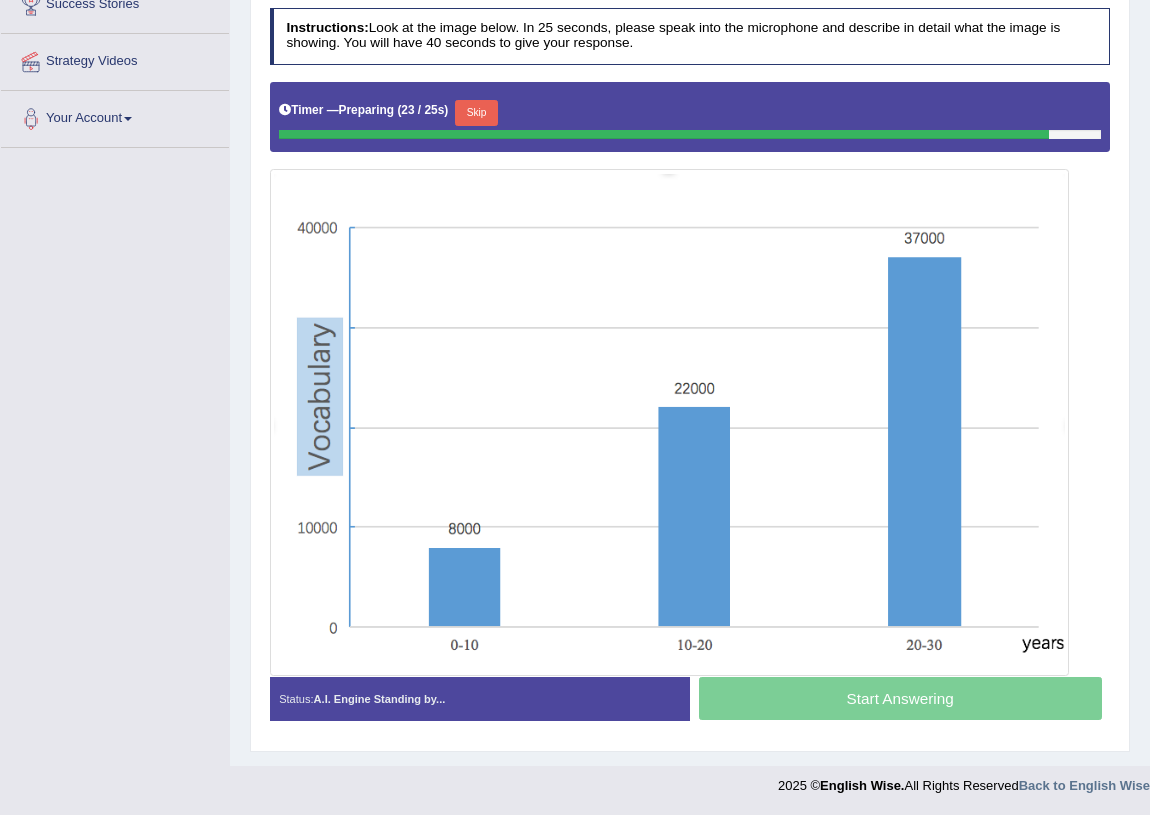 drag, startPoint x: 857, startPoint y: 677, endPoint x: 844, endPoint y: 703, distance: 29.068884 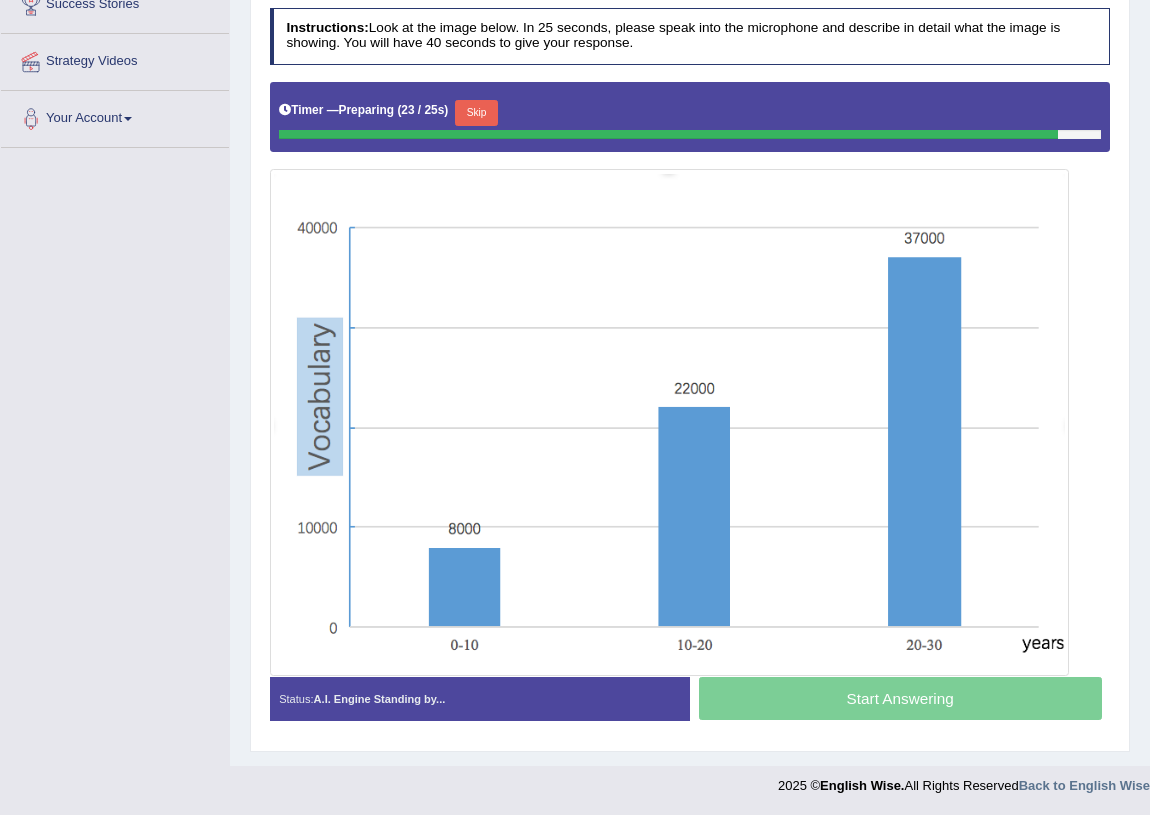 click on "Start Answering" at bounding box center (900, 701) 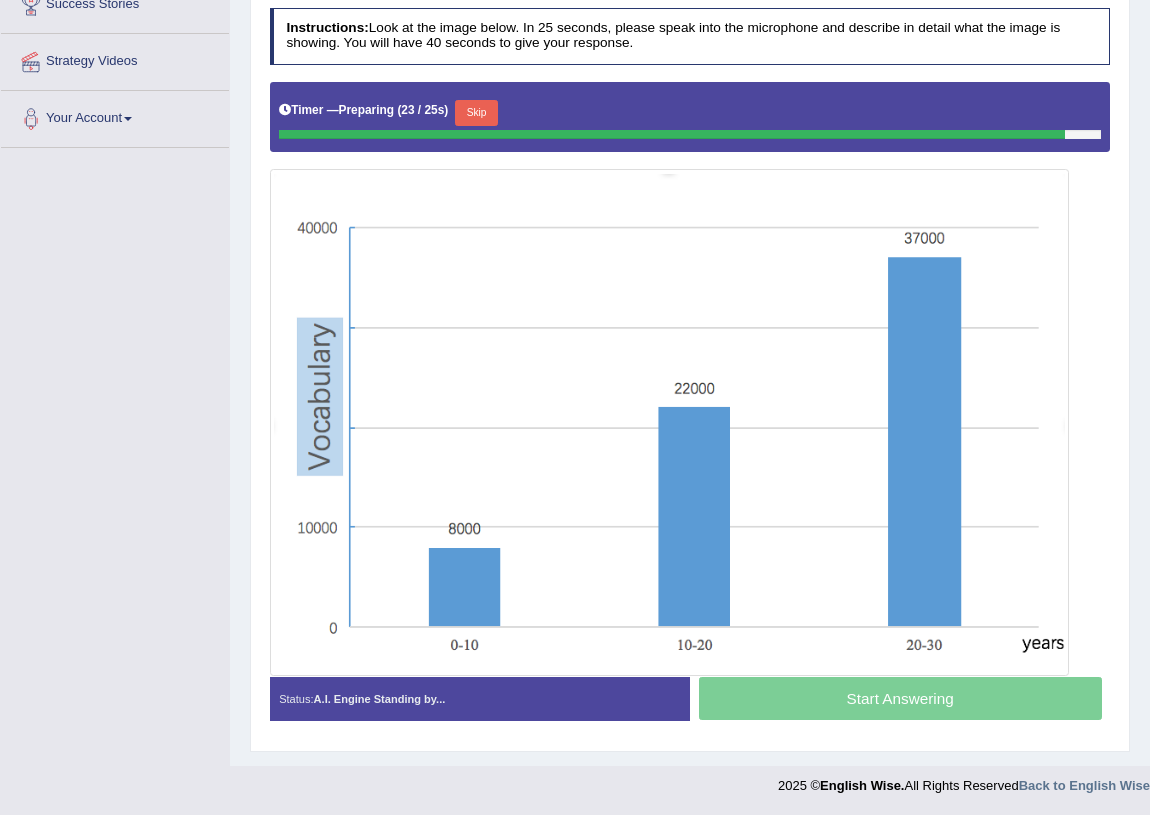 click on "Start Answering" at bounding box center [900, 701] 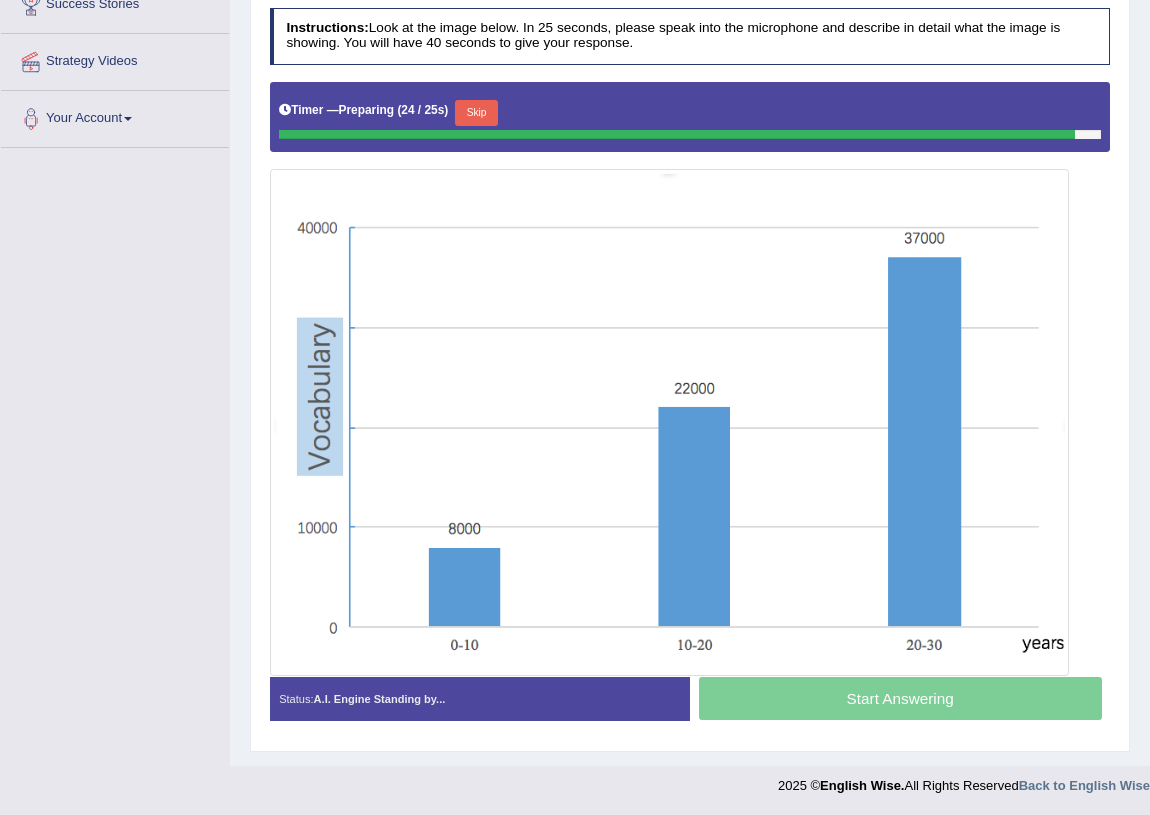 click on "Start Answering" at bounding box center [900, 701] 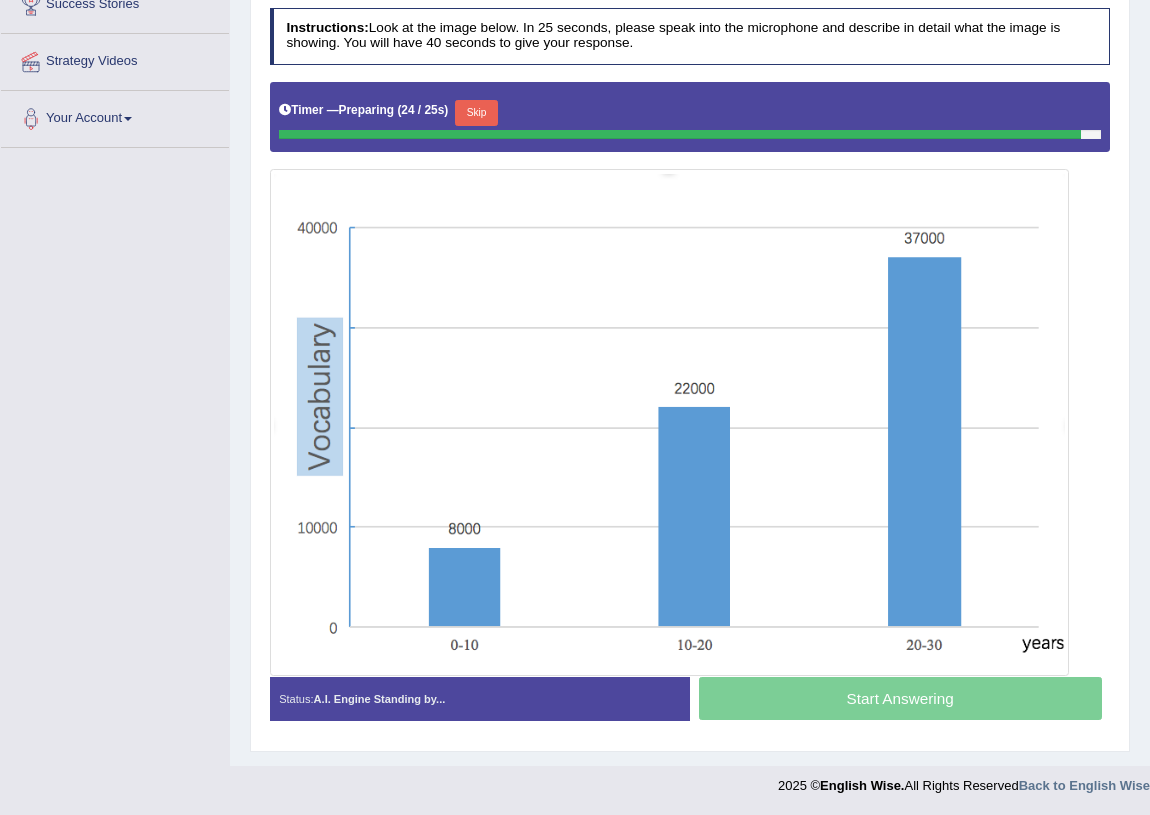 click on "Start Answering" at bounding box center (900, 701) 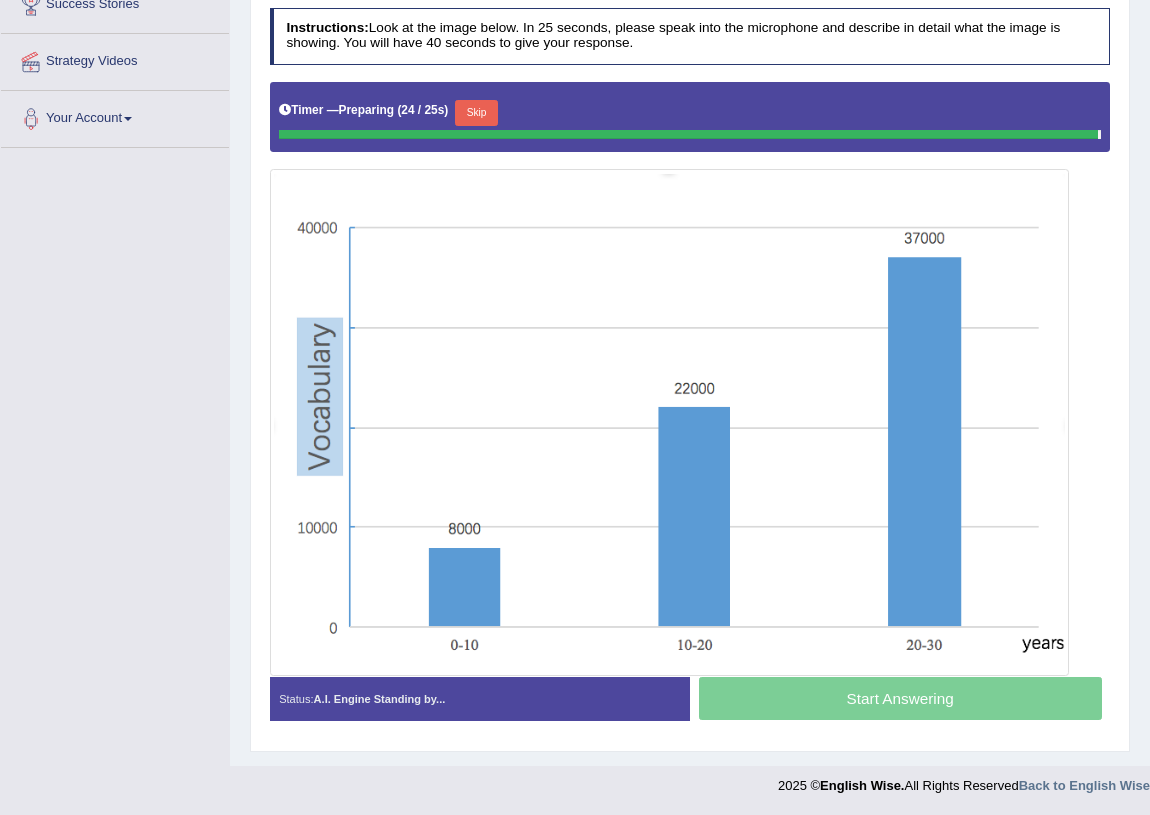 click on "Start Answering" at bounding box center [900, 701] 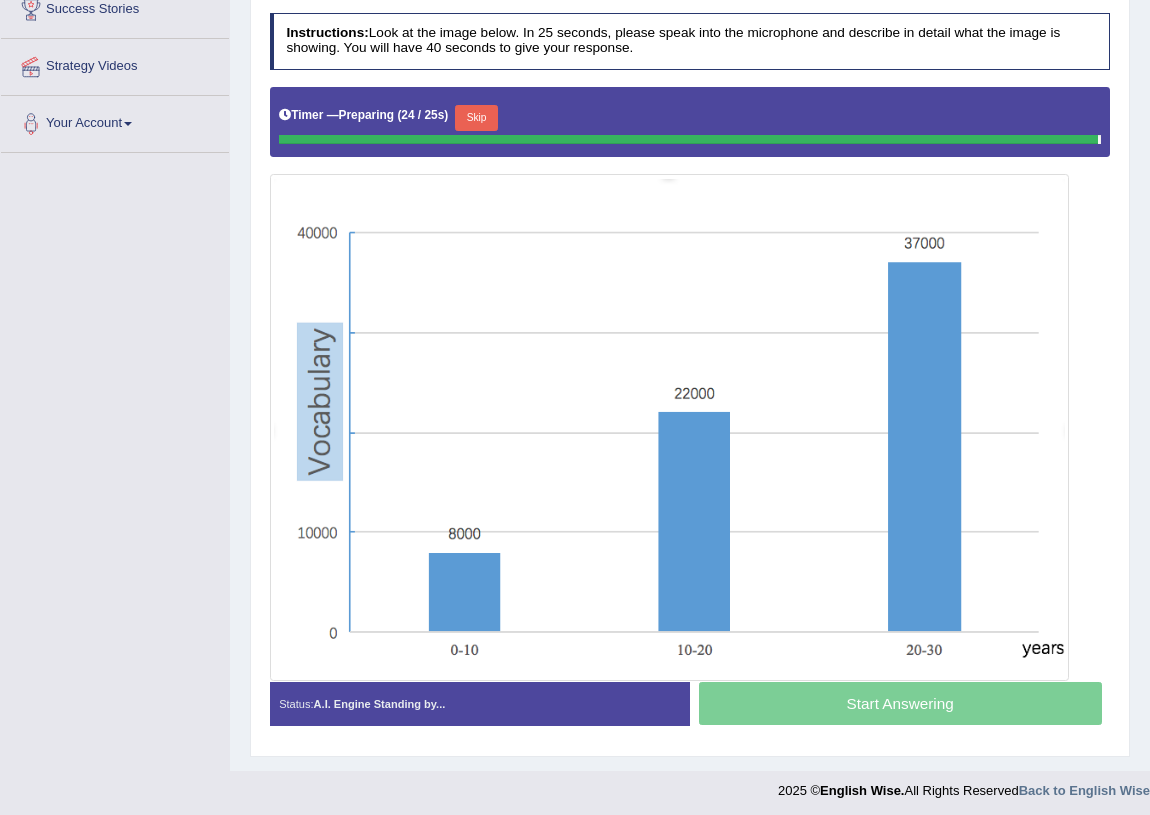 click on "Start Answering" at bounding box center [900, 706] 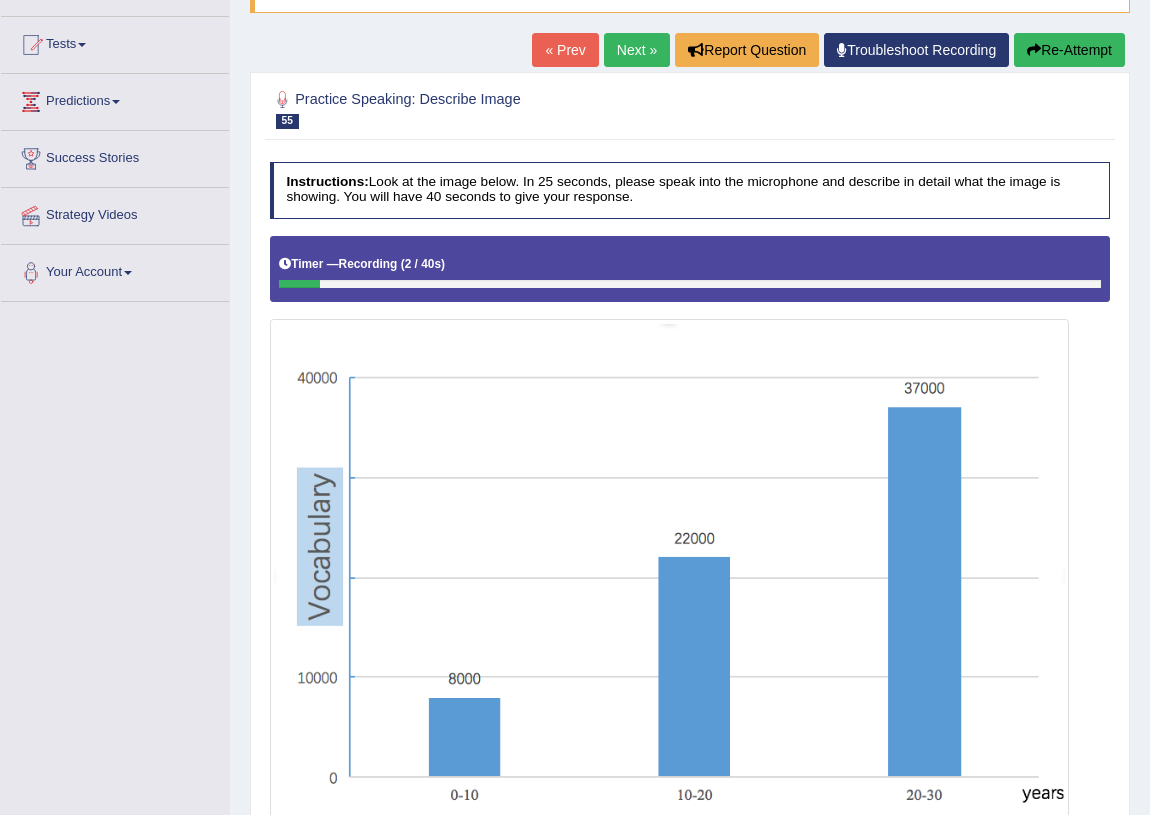 scroll, scrollTop: 0, scrollLeft: 0, axis: both 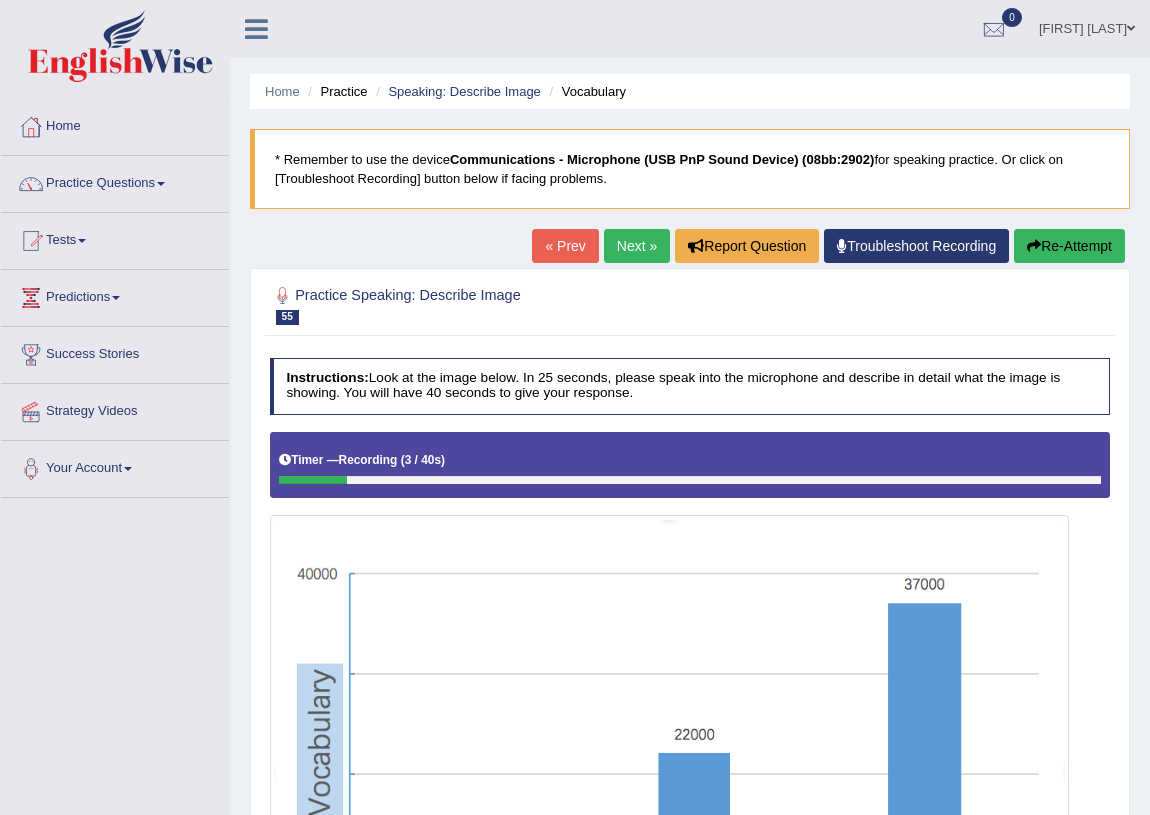 click on "Re-Attempt" at bounding box center [1069, 246] 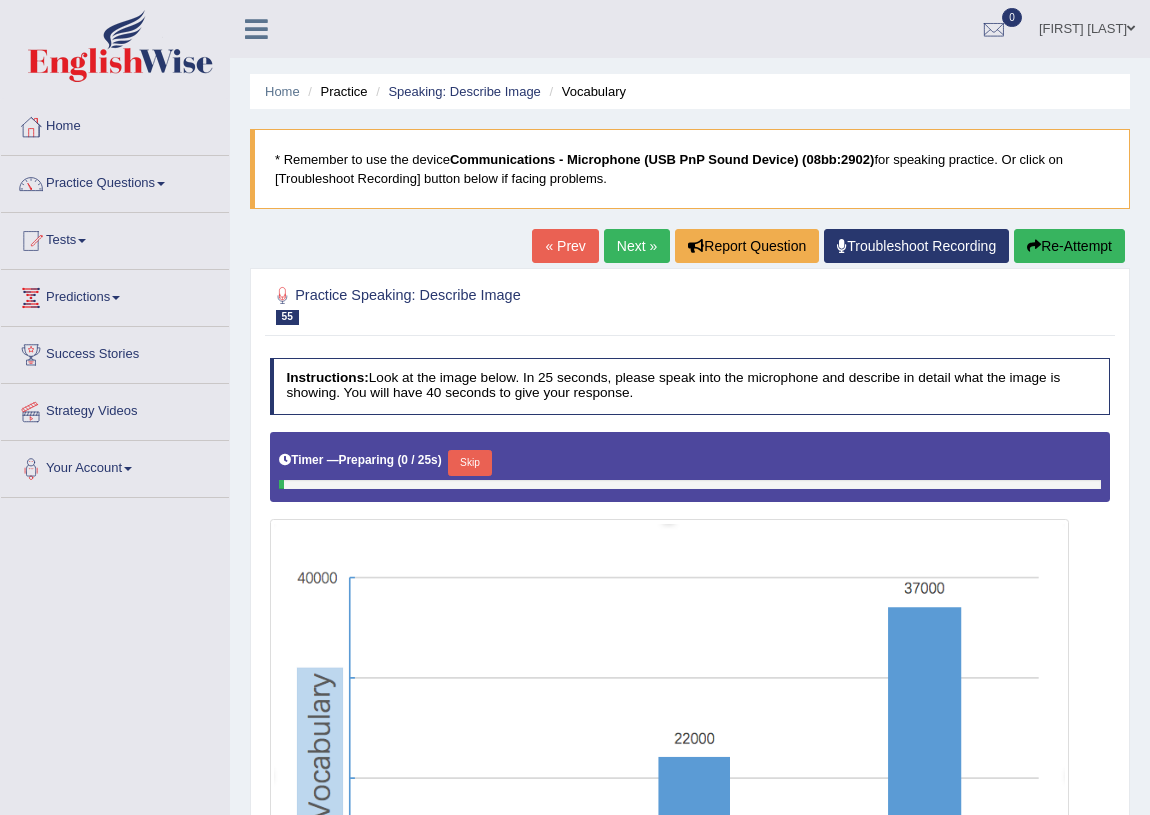 scroll, scrollTop: 0, scrollLeft: 0, axis: both 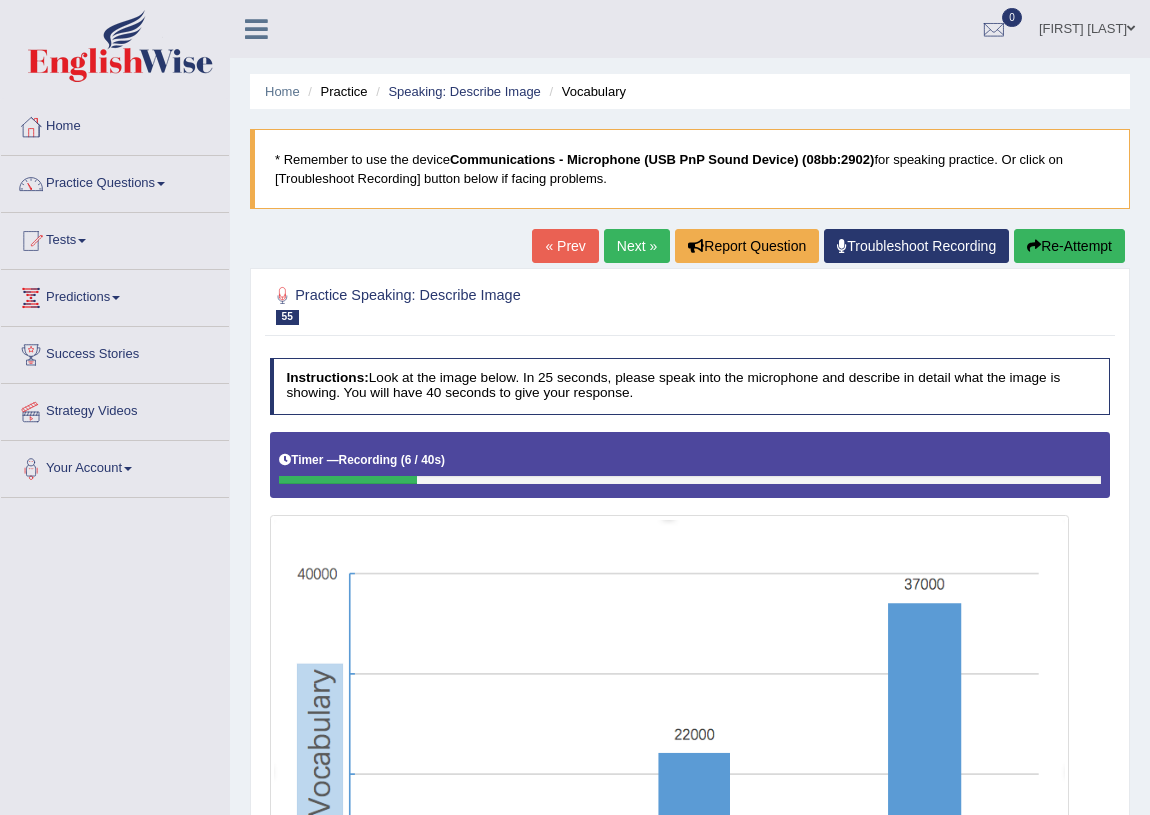 click on "Re-Attempt" at bounding box center [1069, 246] 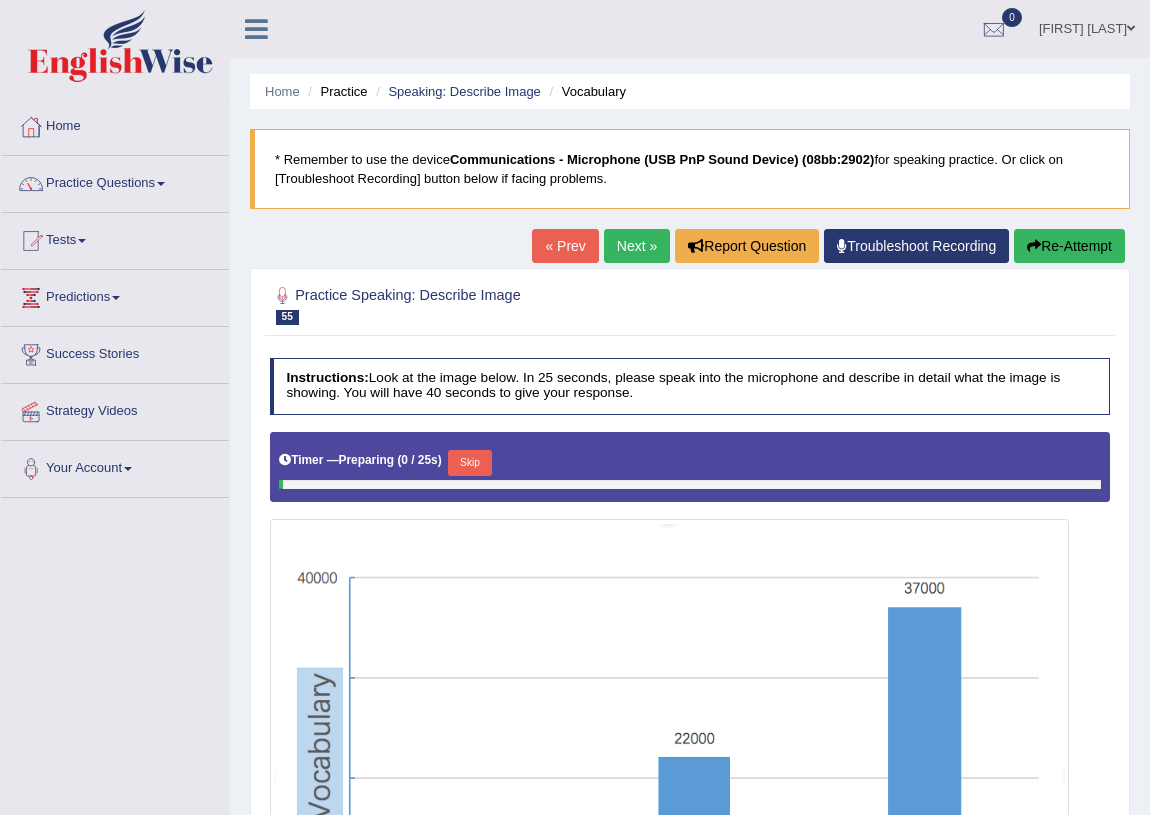 scroll, scrollTop: 0, scrollLeft: 0, axis: both 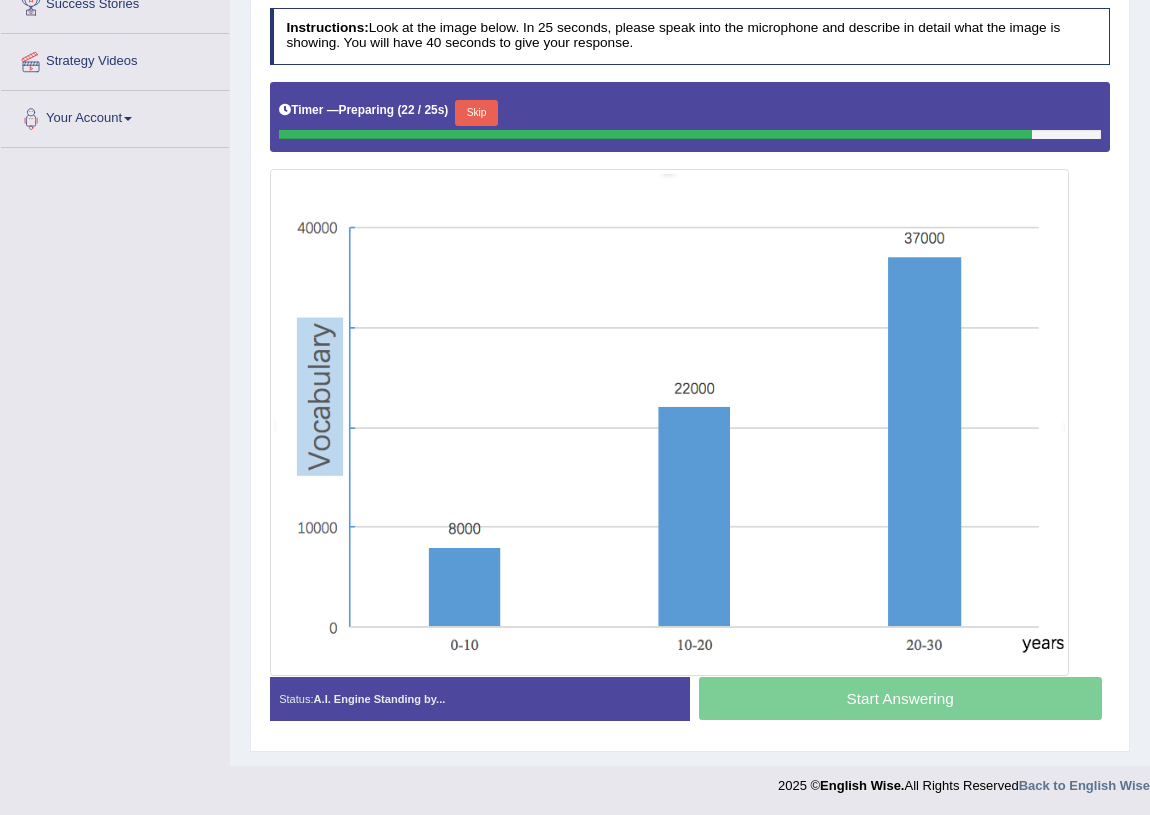click on "Start Answering" at bounding box center (900, 701) 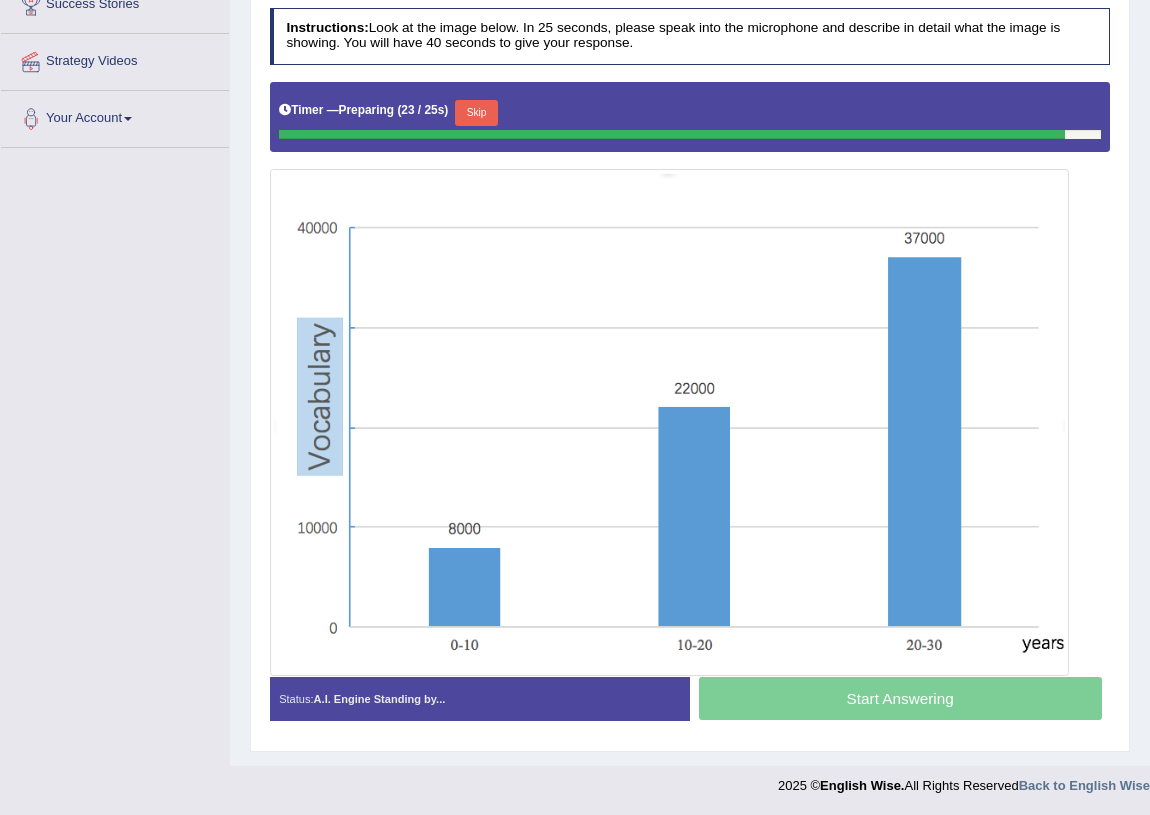 click on "Start Answering" at bounding box center (900, 701) 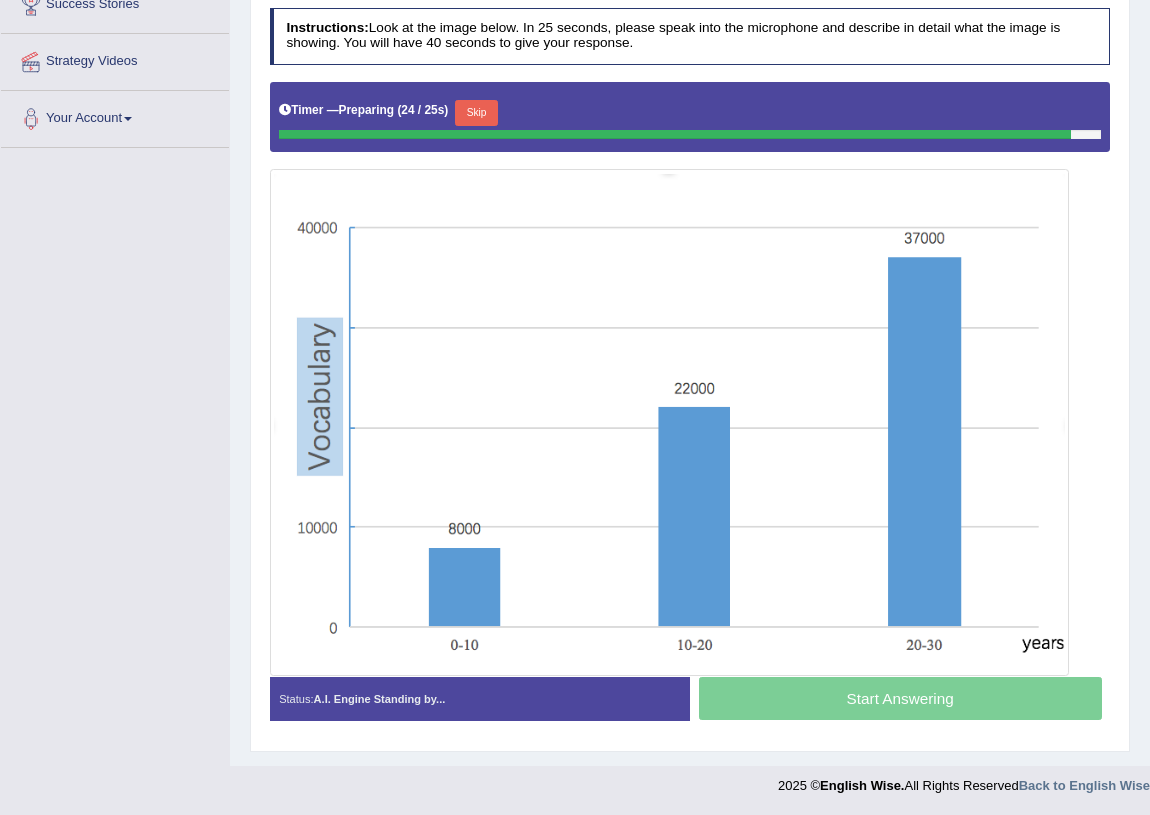 click on "Start Answering" at bounding box center (900, 701) 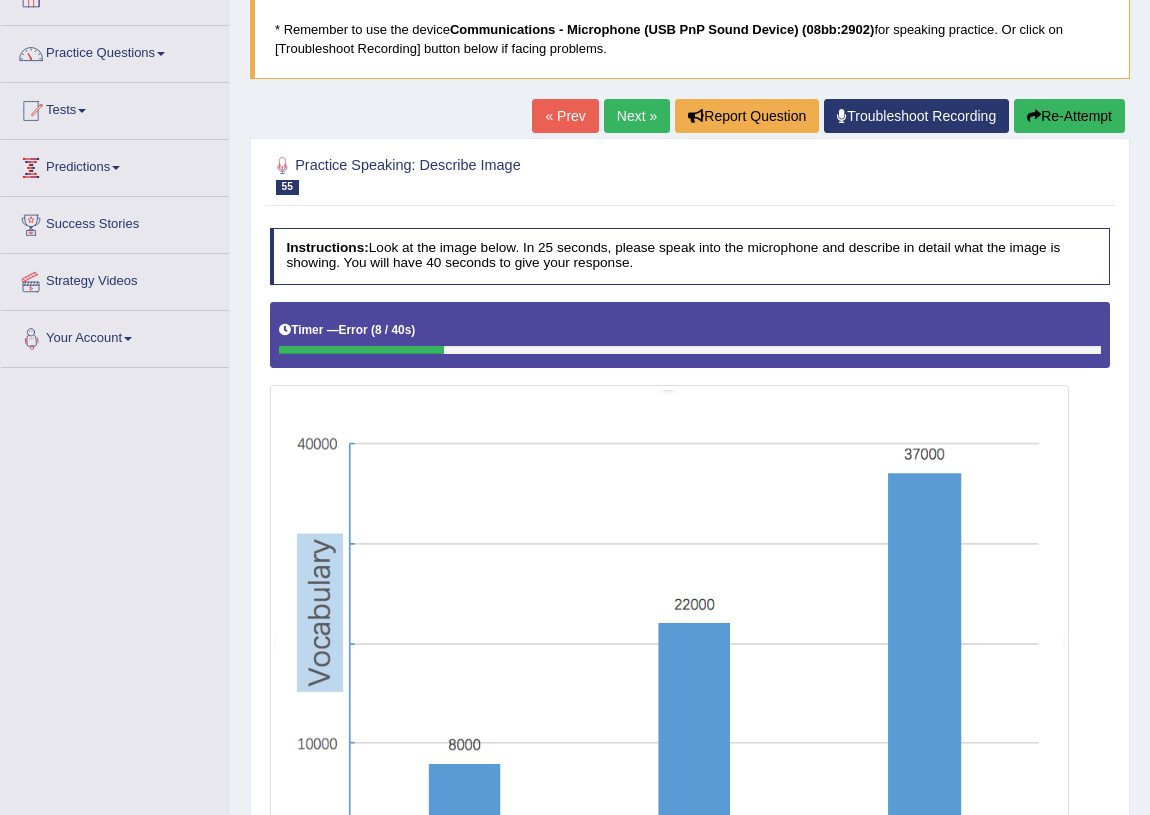scroll, scrollTop: 0, scrollLeft: 0, axis: both 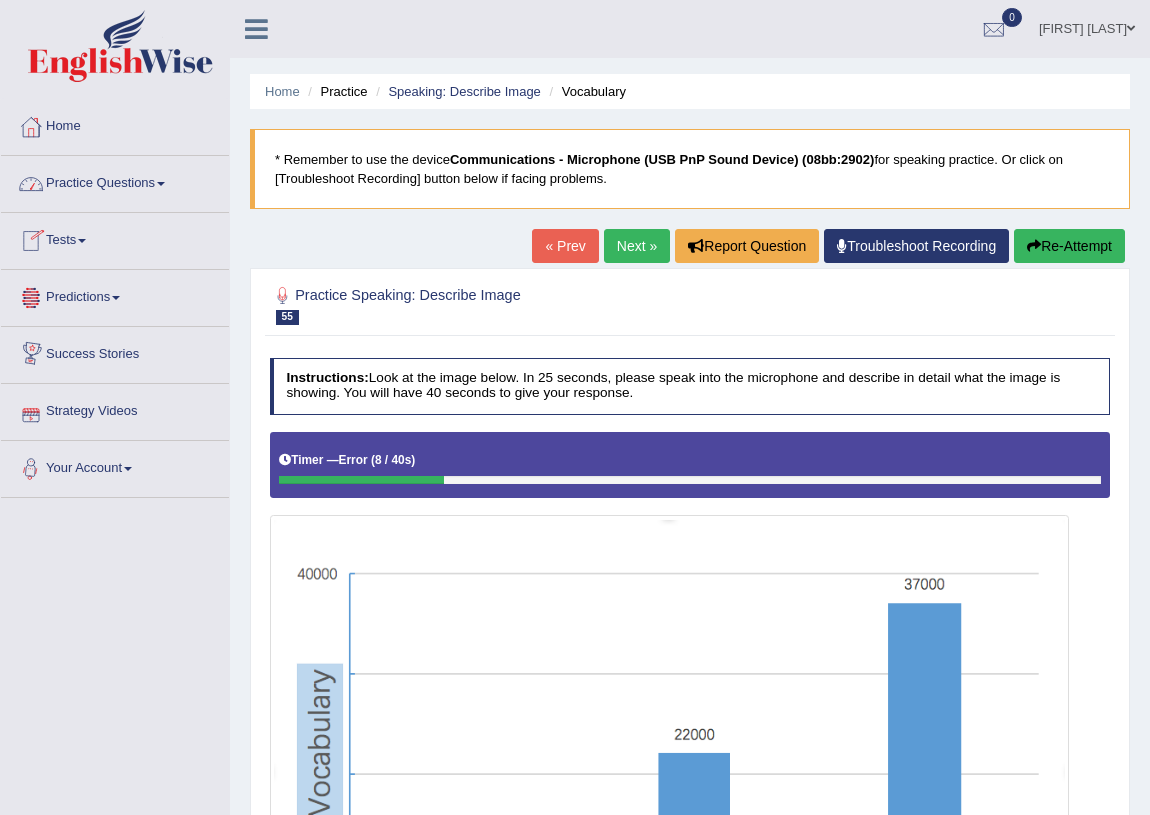click on "Your Account" at bounding box center [115, 466] 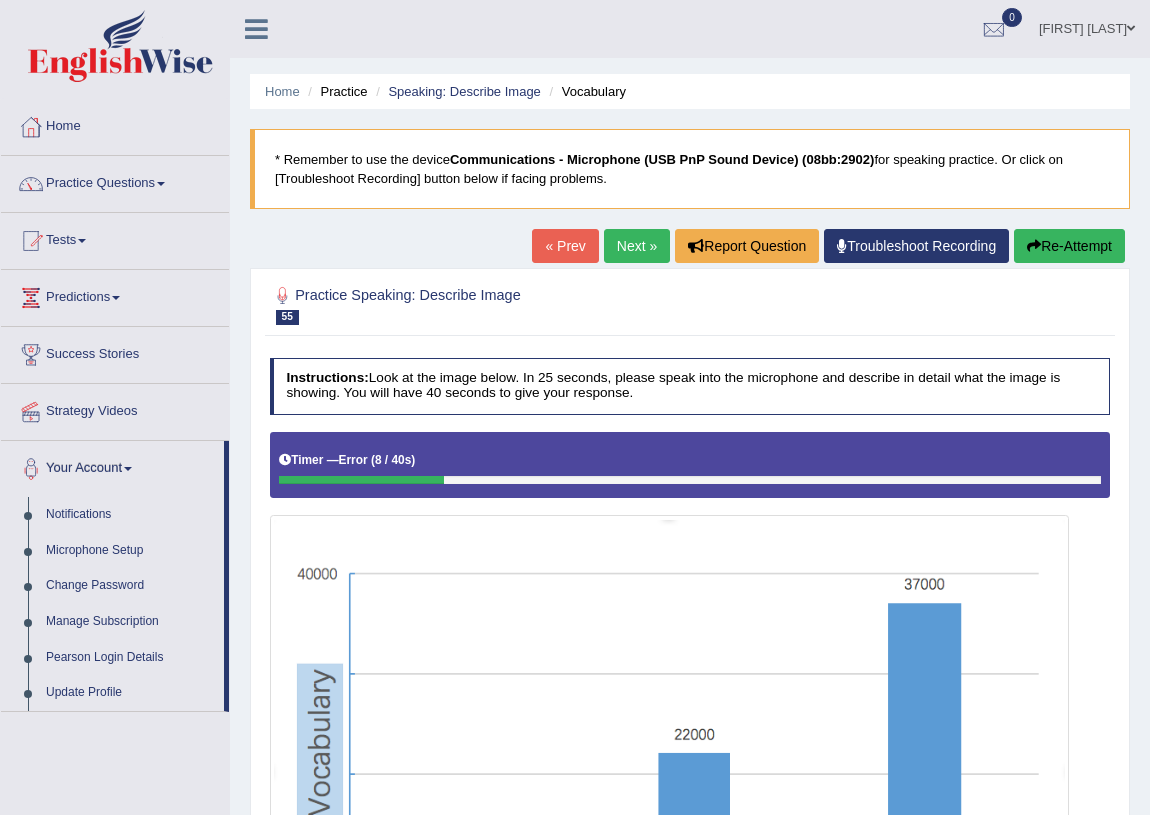 click on "Bernadette Balaneg" at bounding box center (1087, 26) 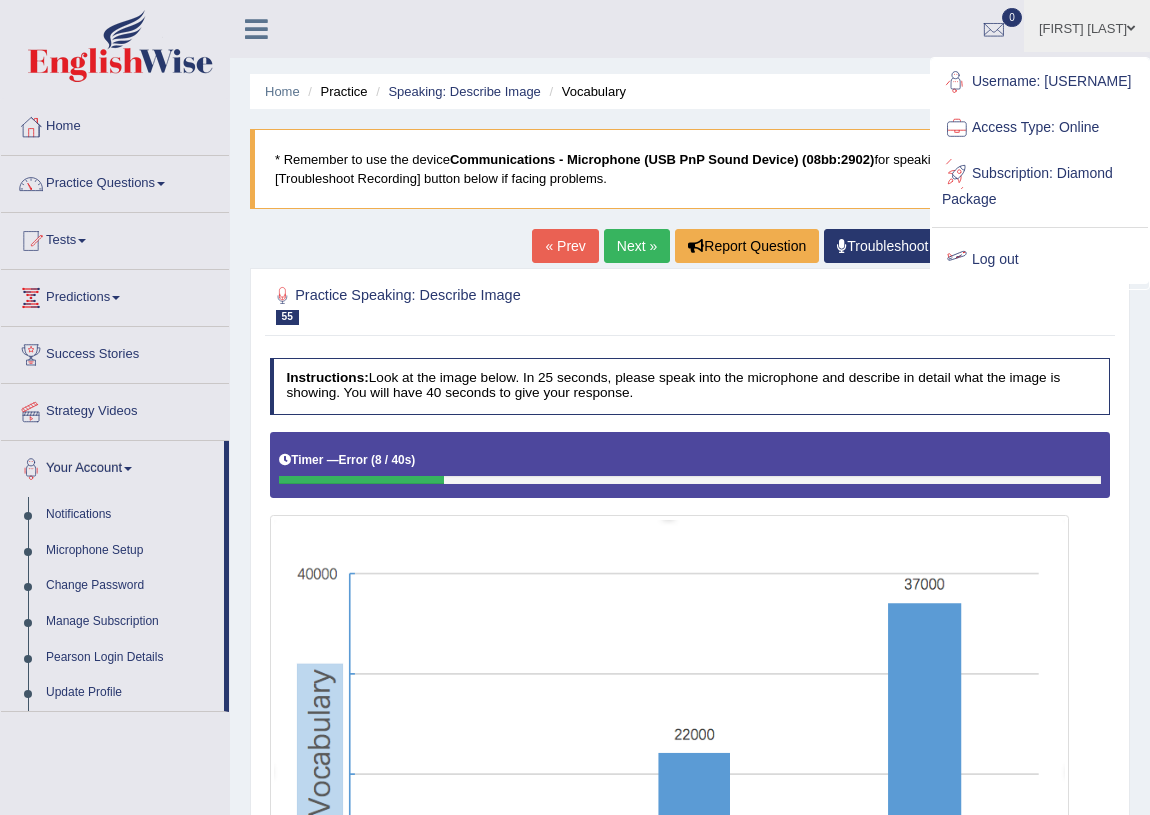 click on "Log out" at bounding box center [1040, 260] 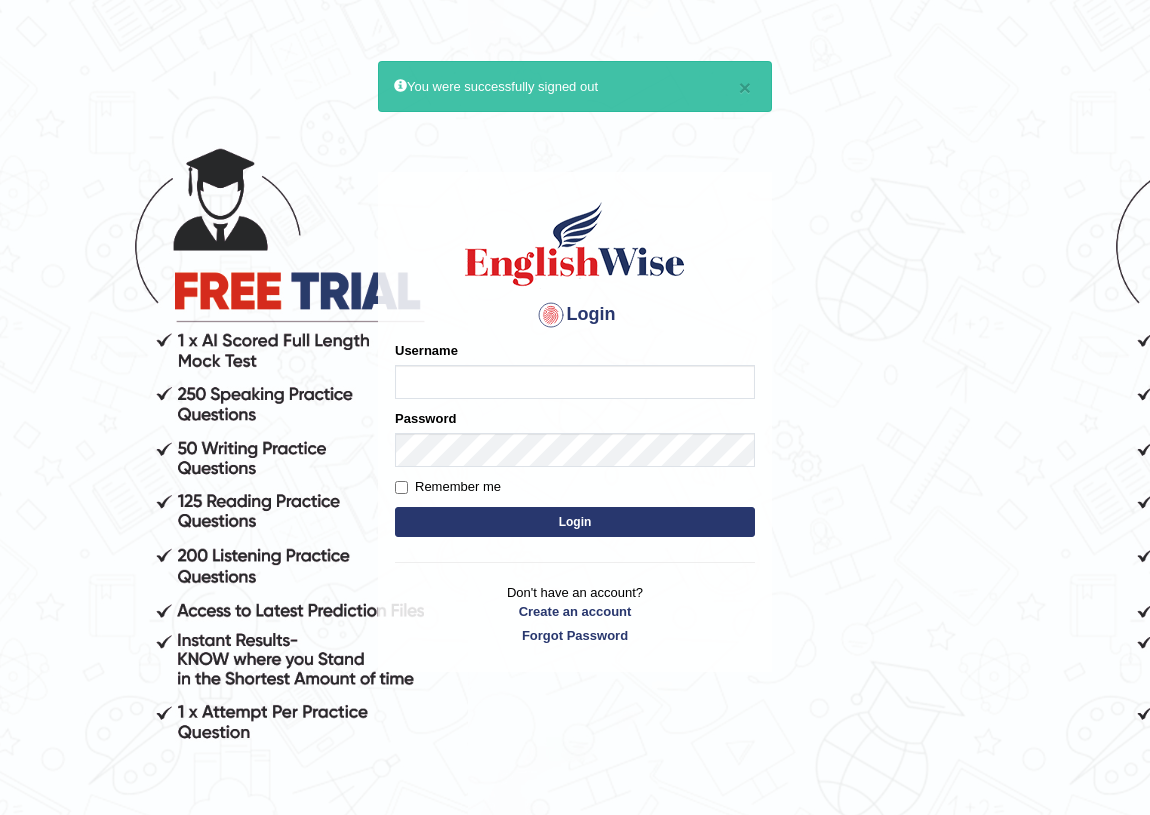scroll, scrollTop: 0, scrollLeft: 0, axis: both 